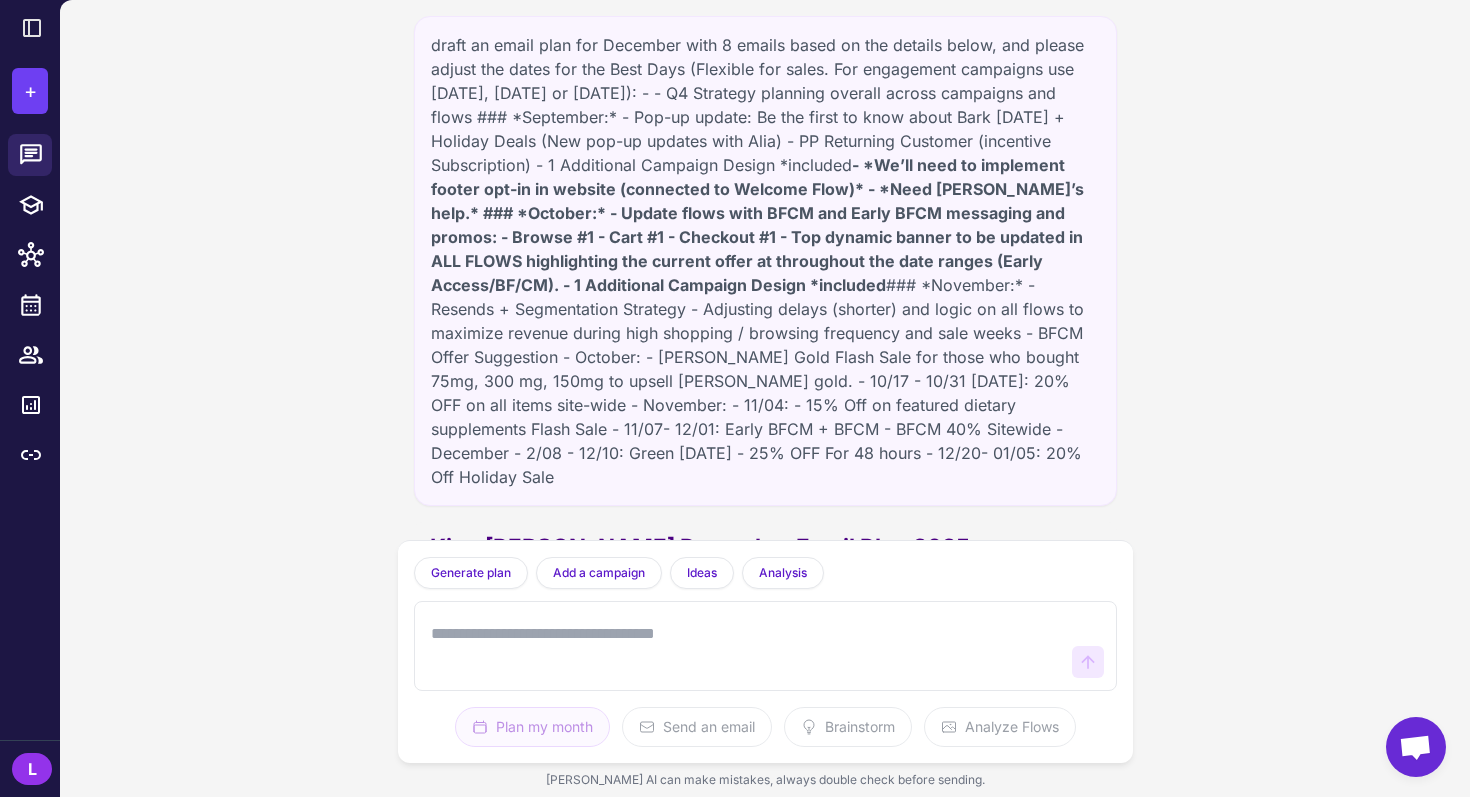 scroll, scrollTop: 0, scrollLeft: 0, axis: both 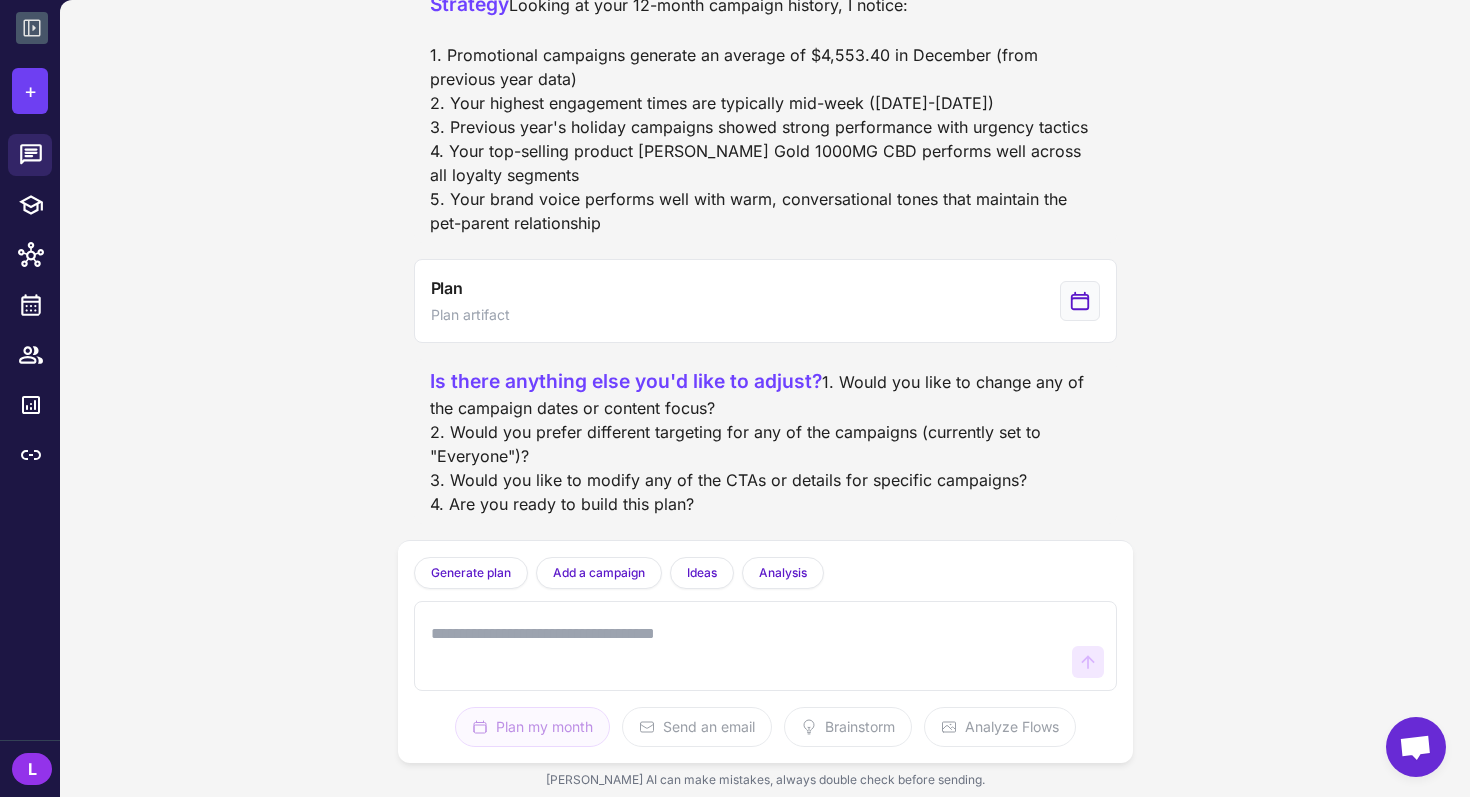 click 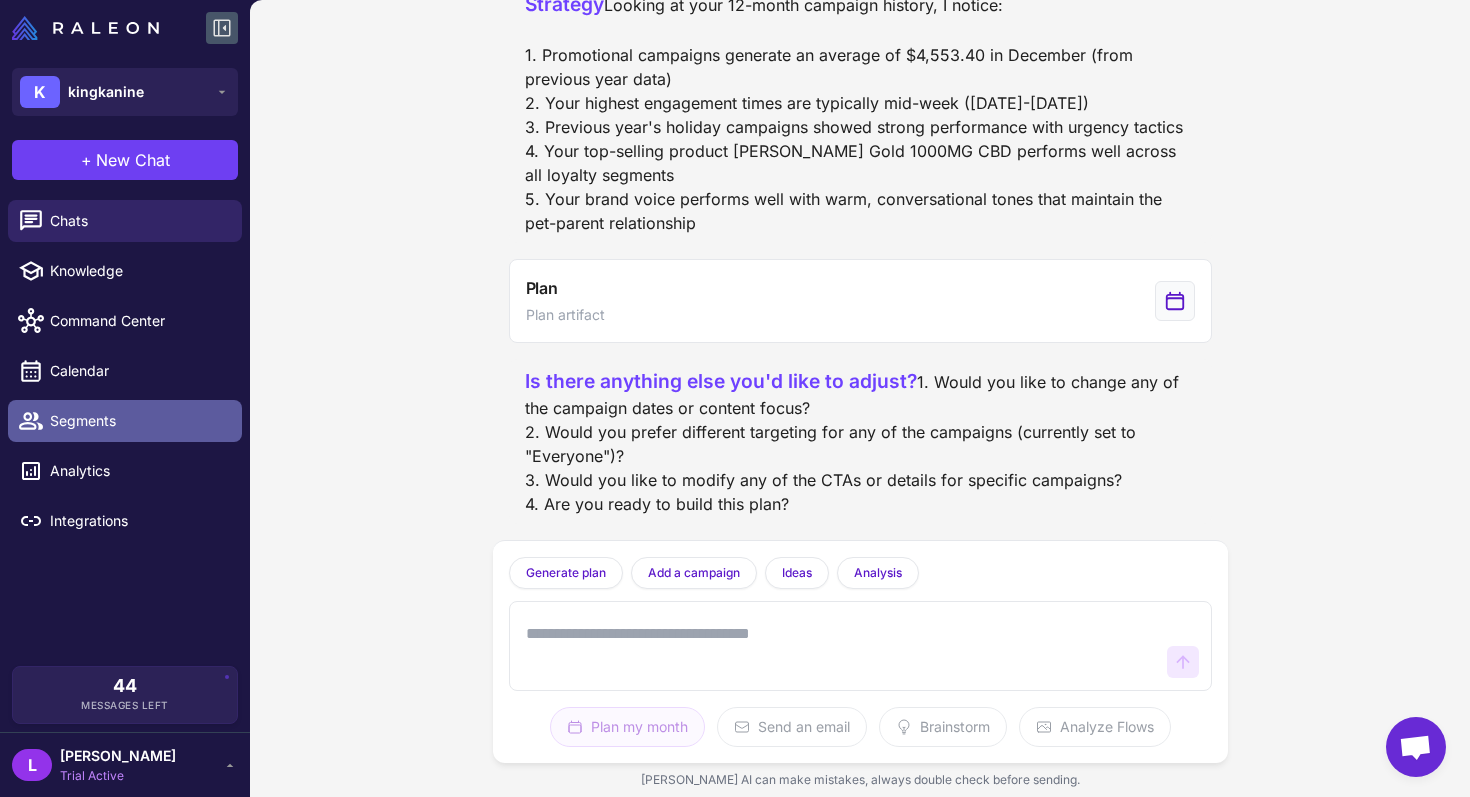 click on "Segments" at bounding box center [125, 421] 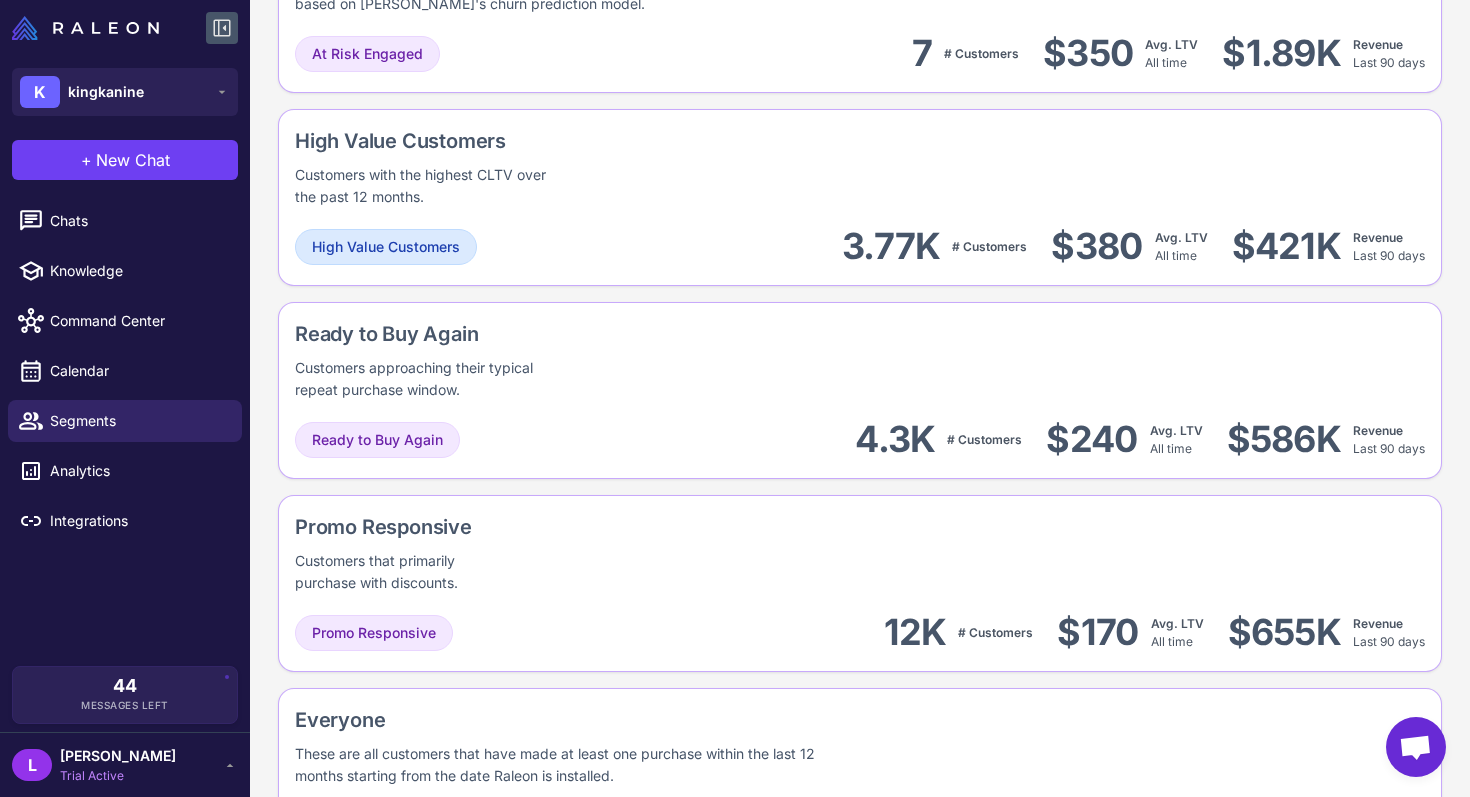 scroll, scrollTop: 1691, scrollLeft: 0, axis: vertical 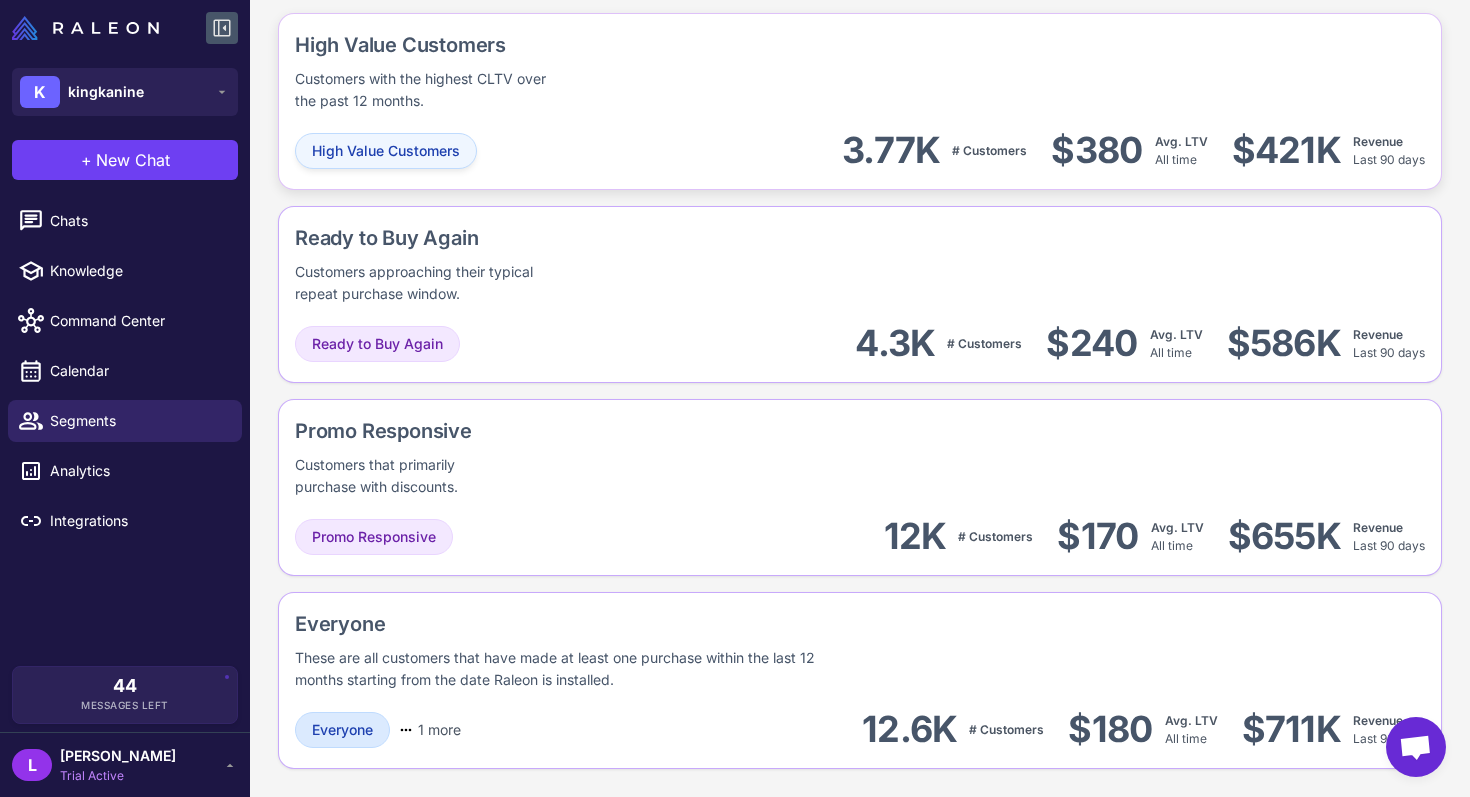 click on "High Value Customers" at bounding box center (386, 151) 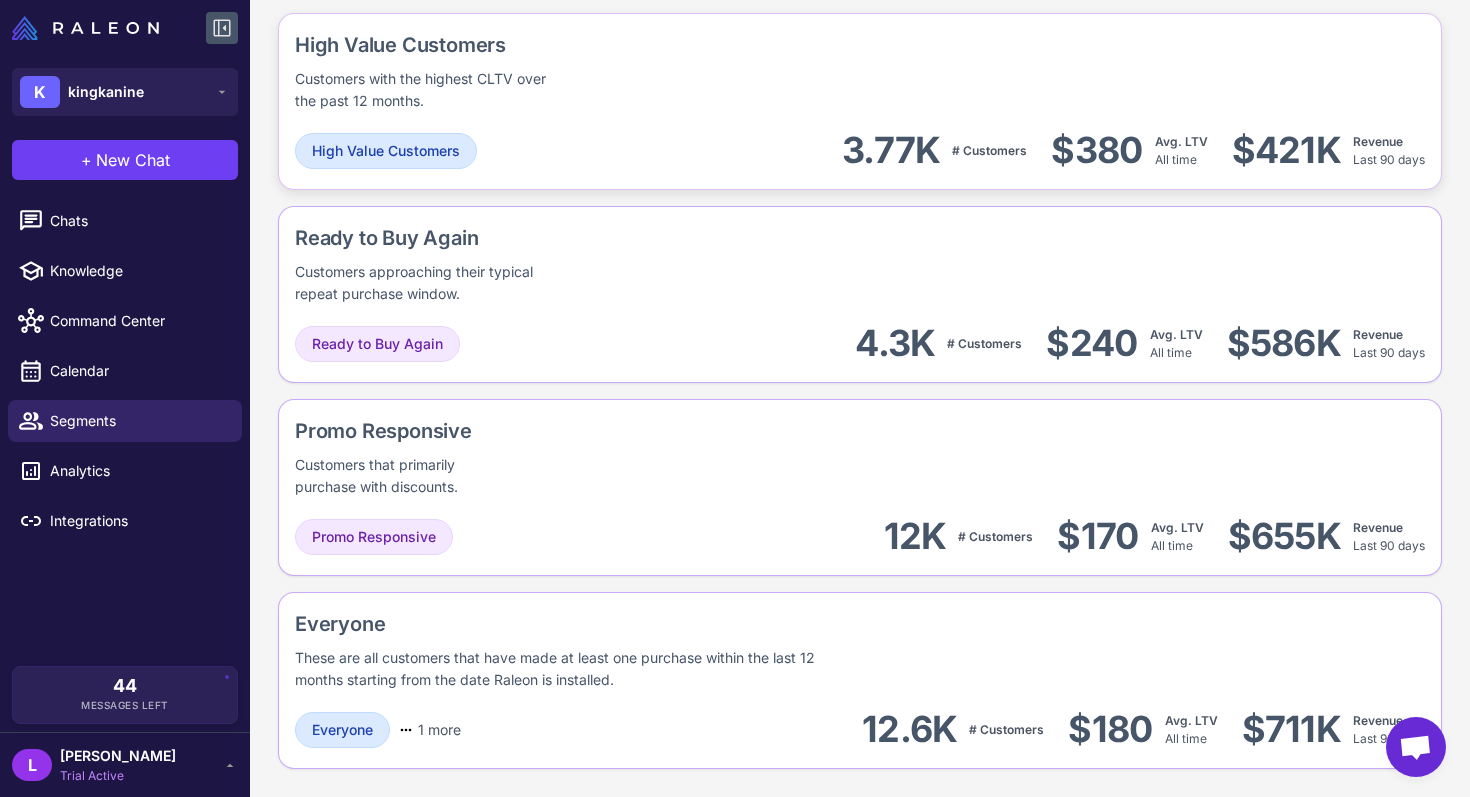 click on "High Value Customers Customers with the highest CLTV over the past 12 months." at bounding box center [487, 71] 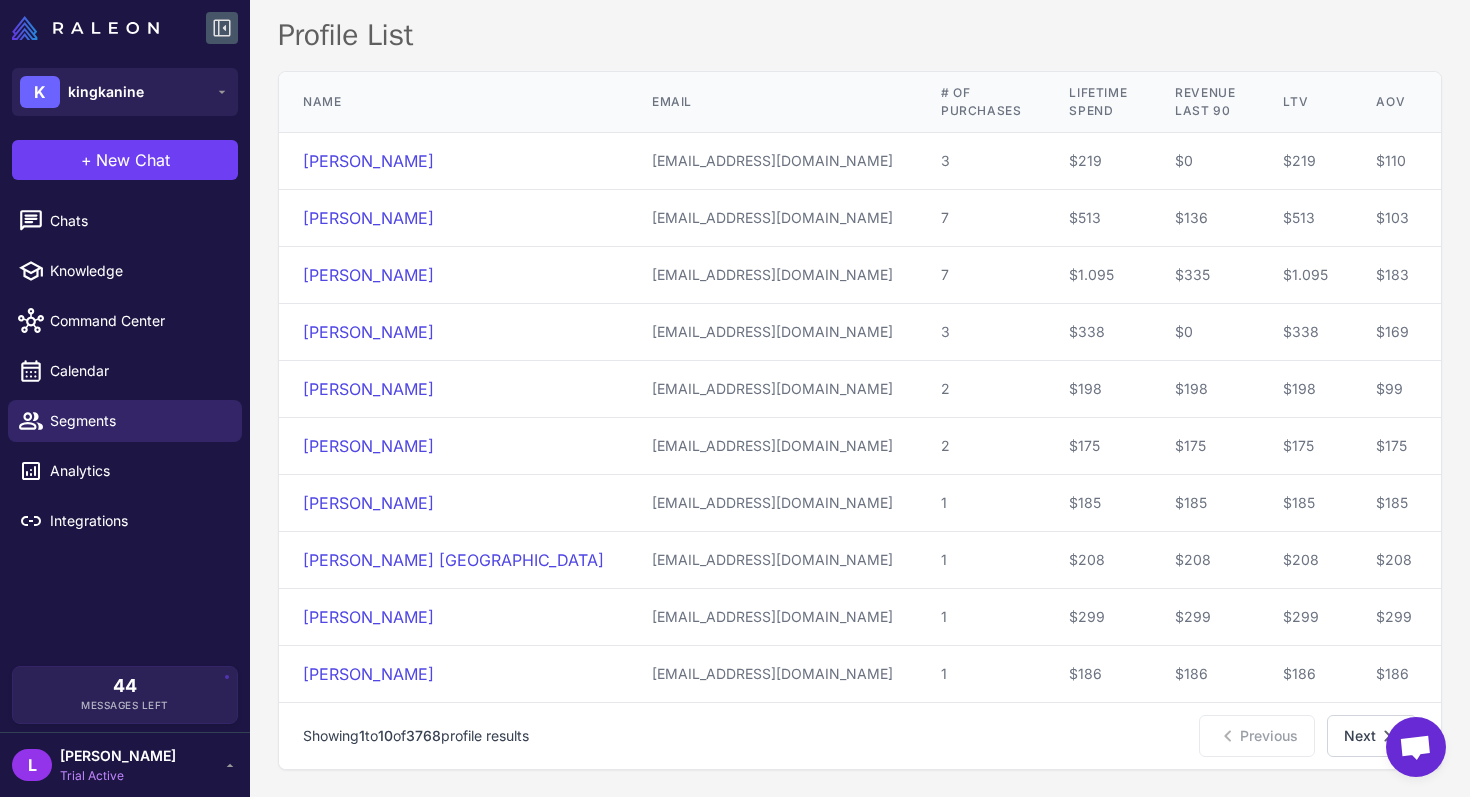scroll, scrollTop: 0, scrollLeft: 0, axis: both 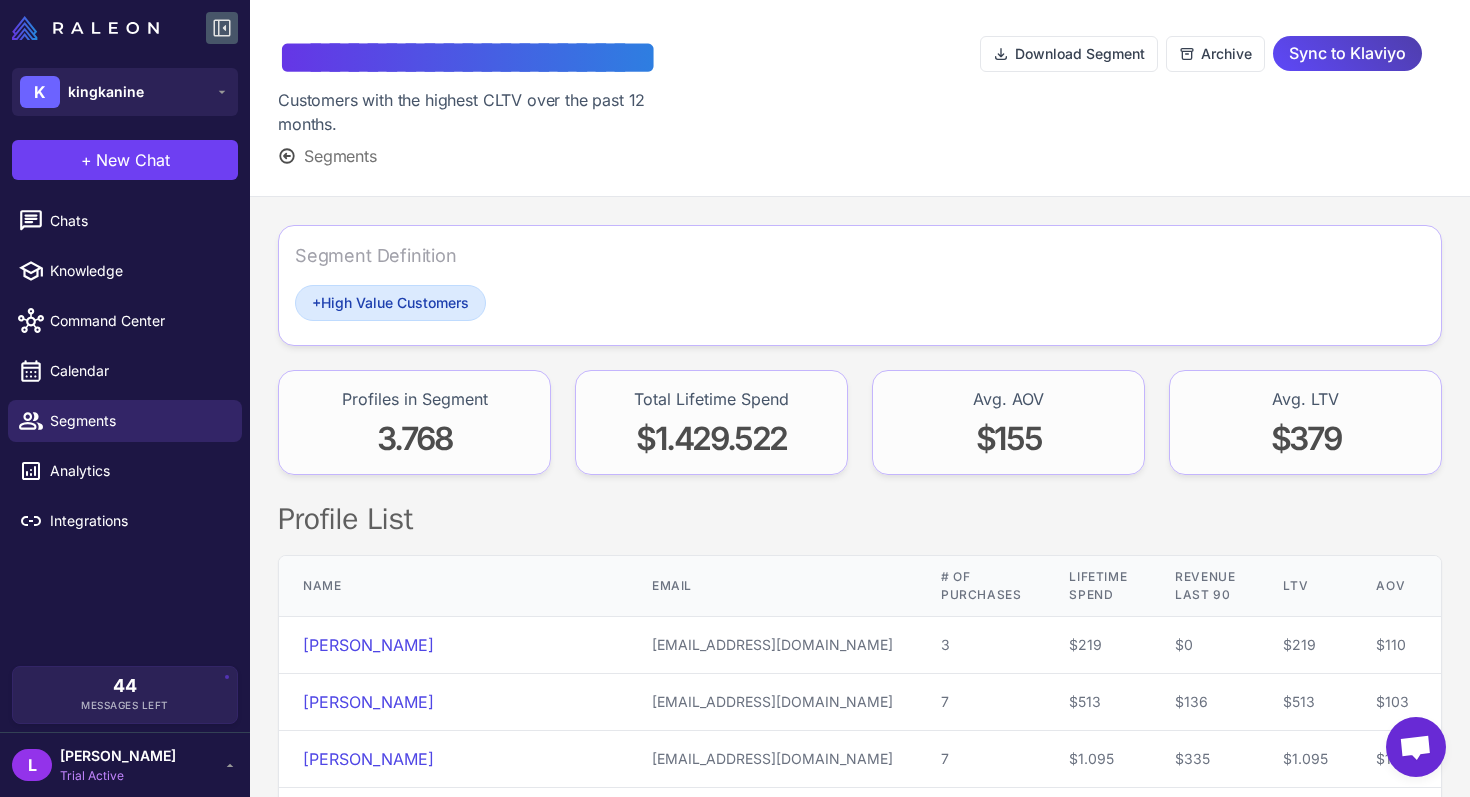 click 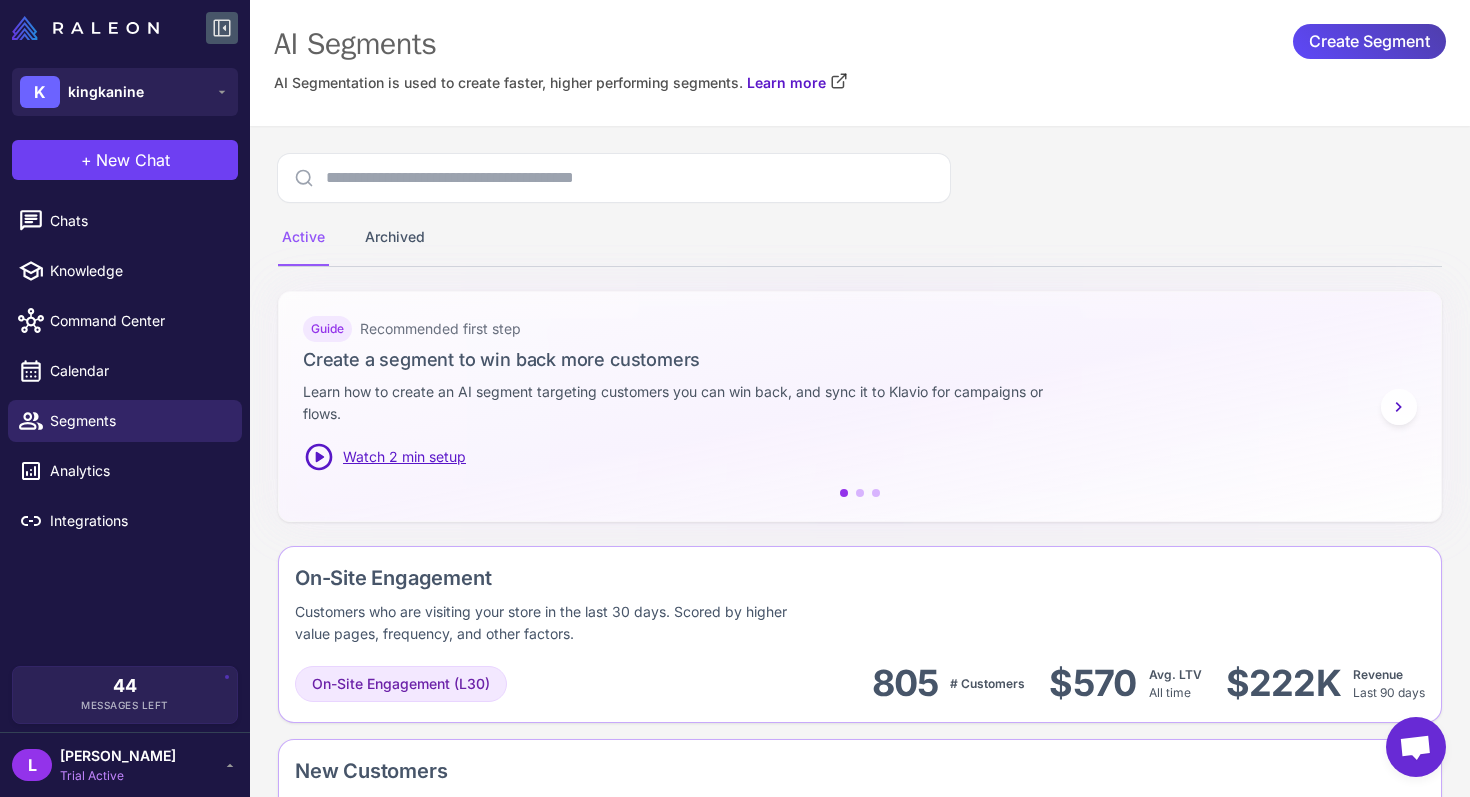 click 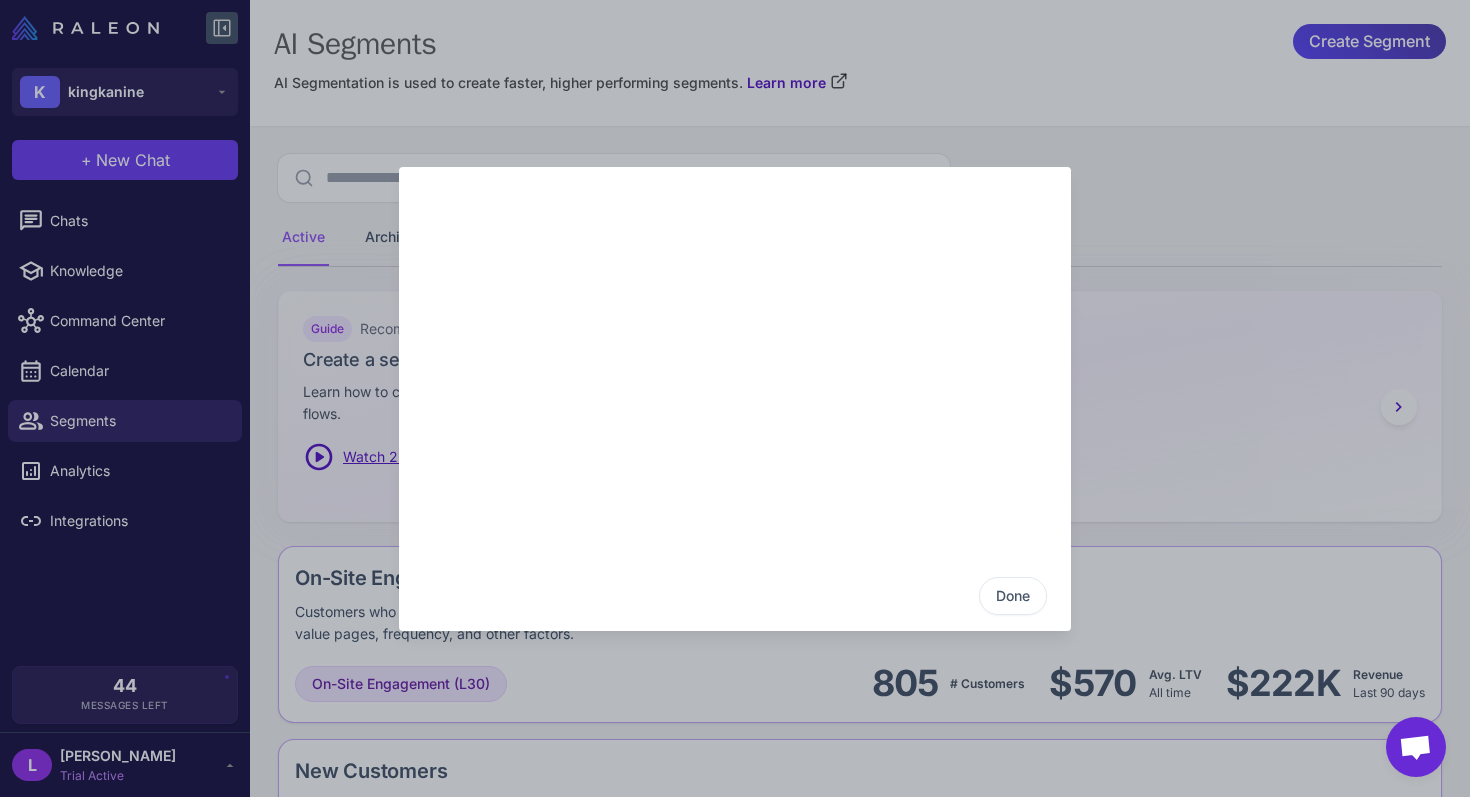 click on "Done" 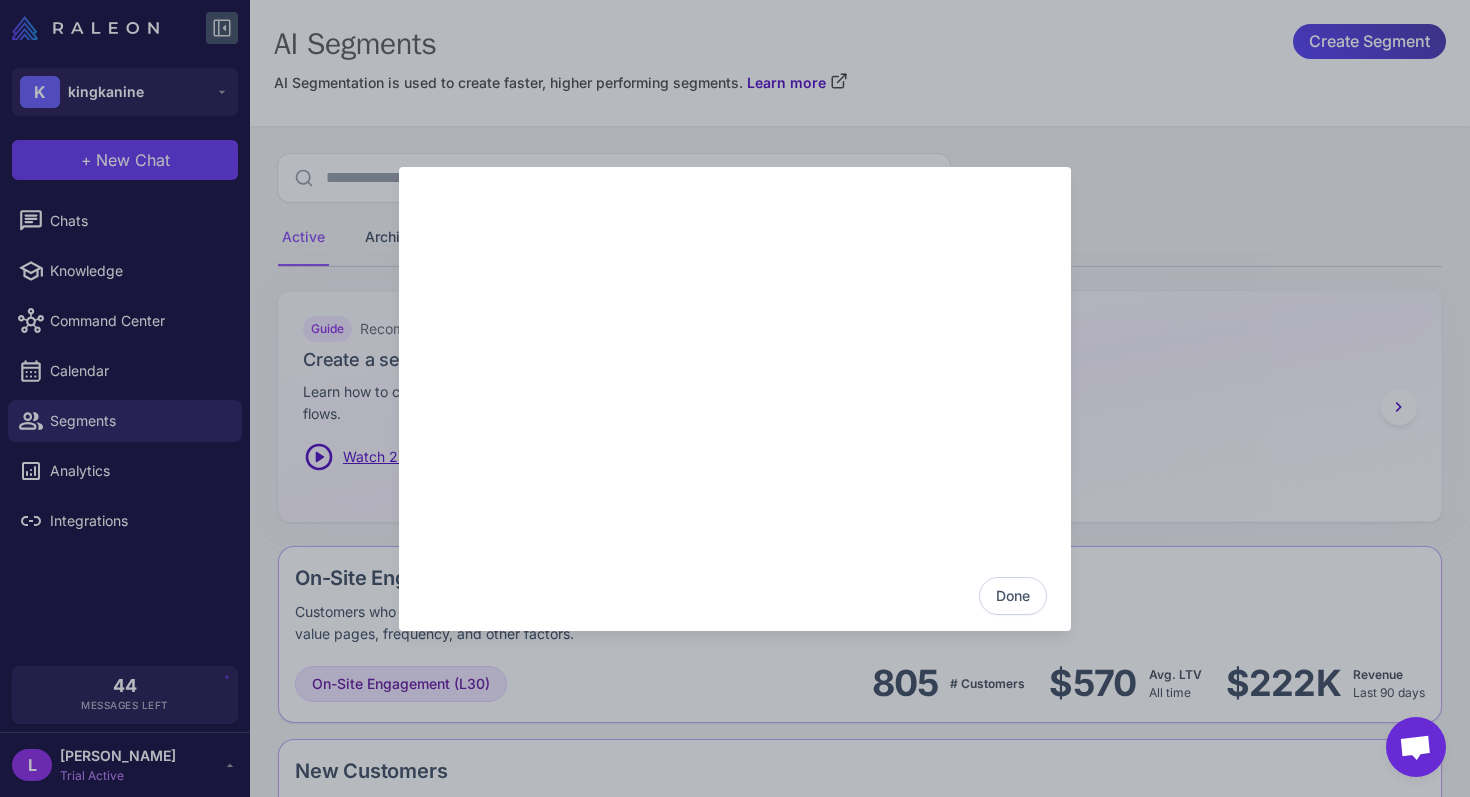 click on "Done" at bounding box center [1013, 596] 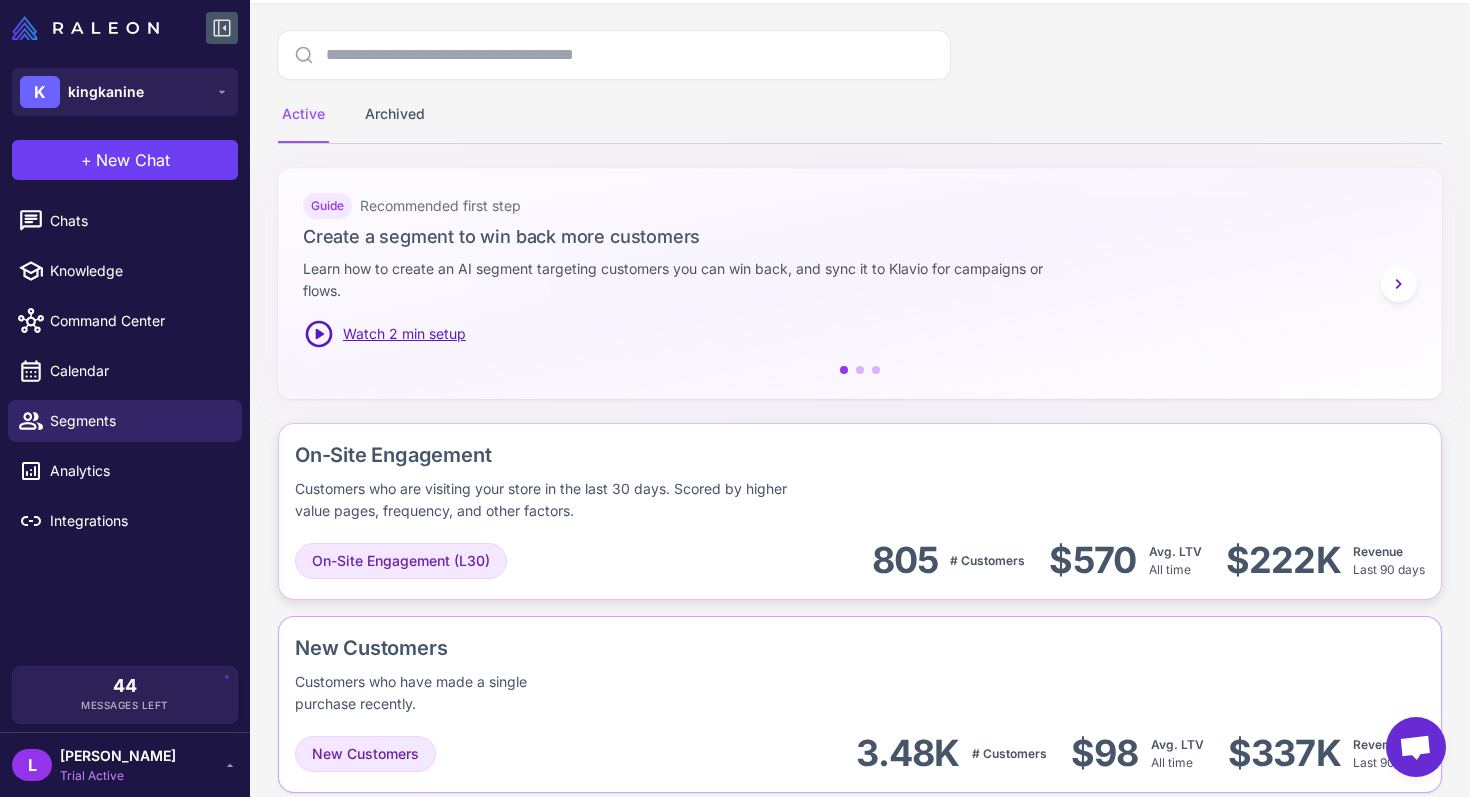 scroll, scrollTop: 169, scrollLeft: 0, axis: vertical 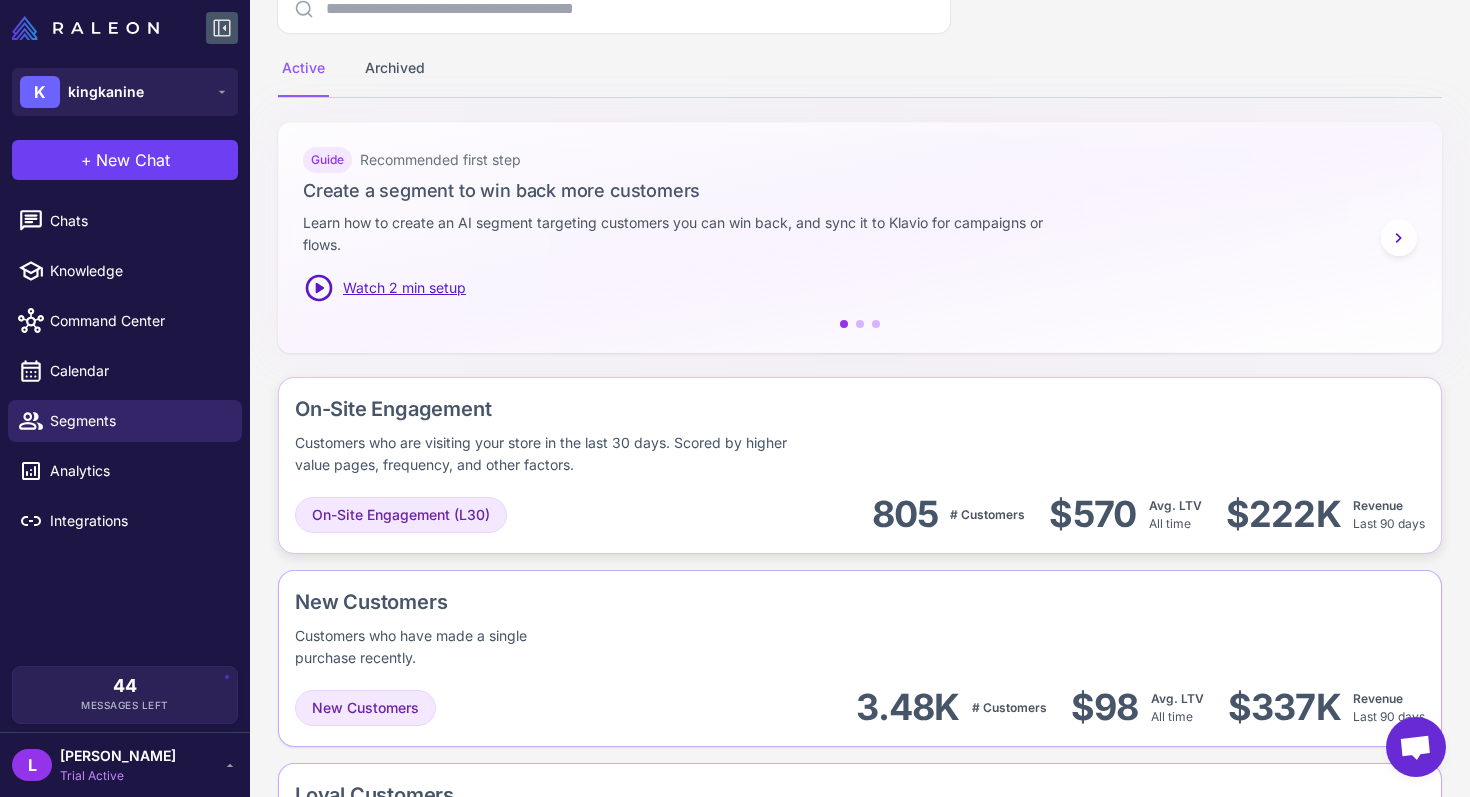 click on "Customers who are visiting your store in the last 30 days. Scored by higher value pages, frequency, and other factors." at bounding box center [553, 454] 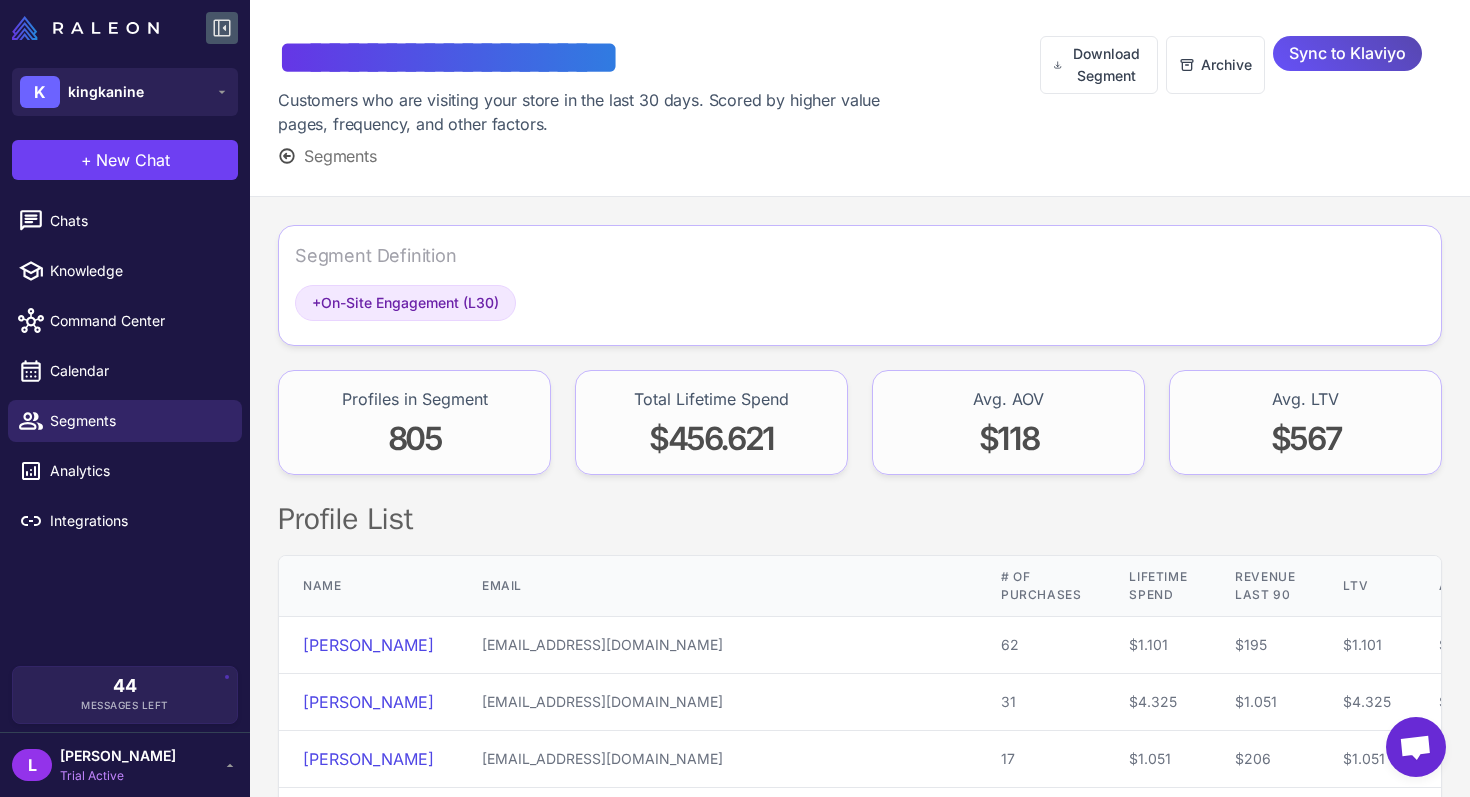 click on "Sync to Klaviyo" at bounding box center [1347, 53] 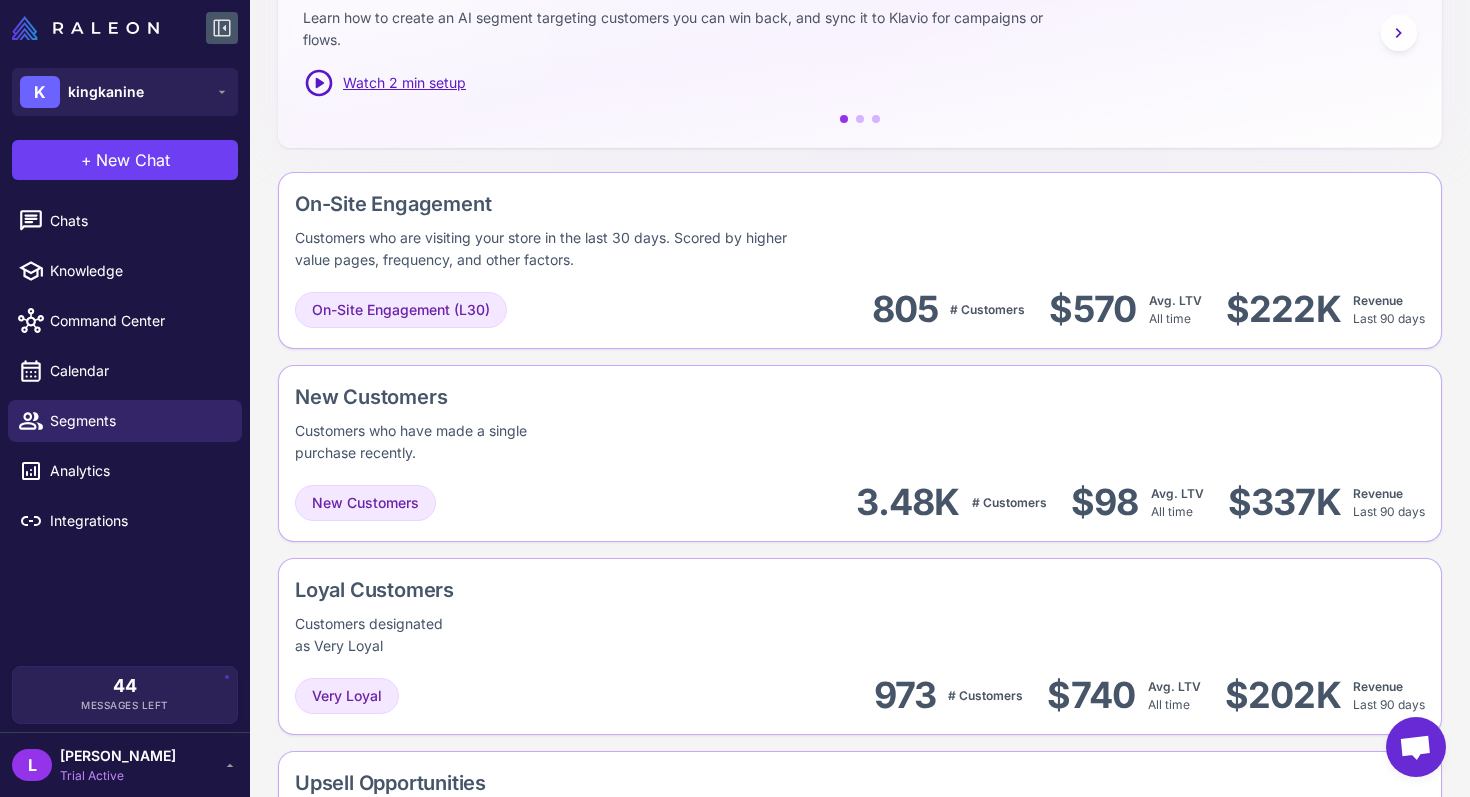scroll, scrollTop: 498, scrollLeft: 0, axis: vertical 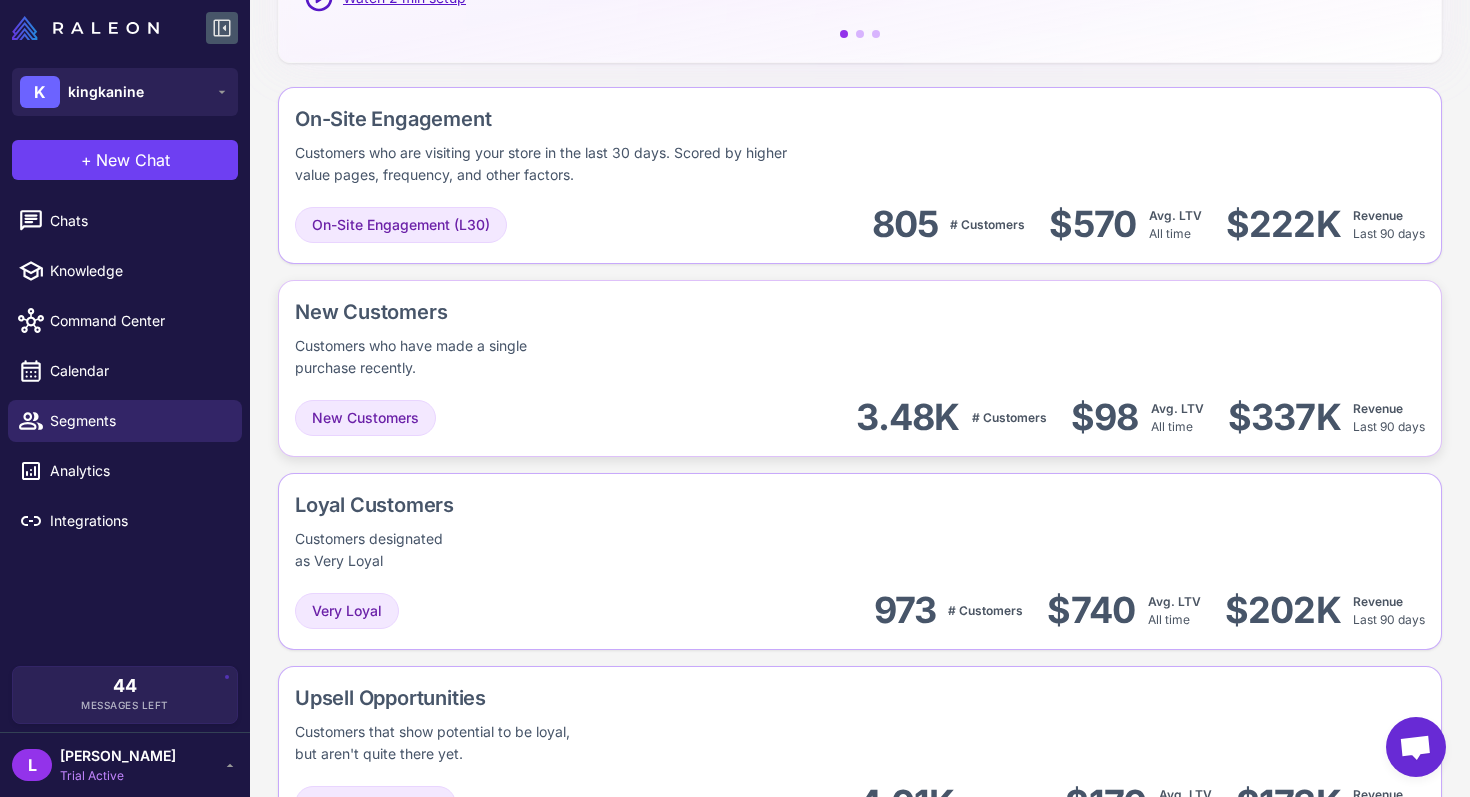 click on "New Customers Customers who have made a single purchase recently." at bounding box center [473, 338] 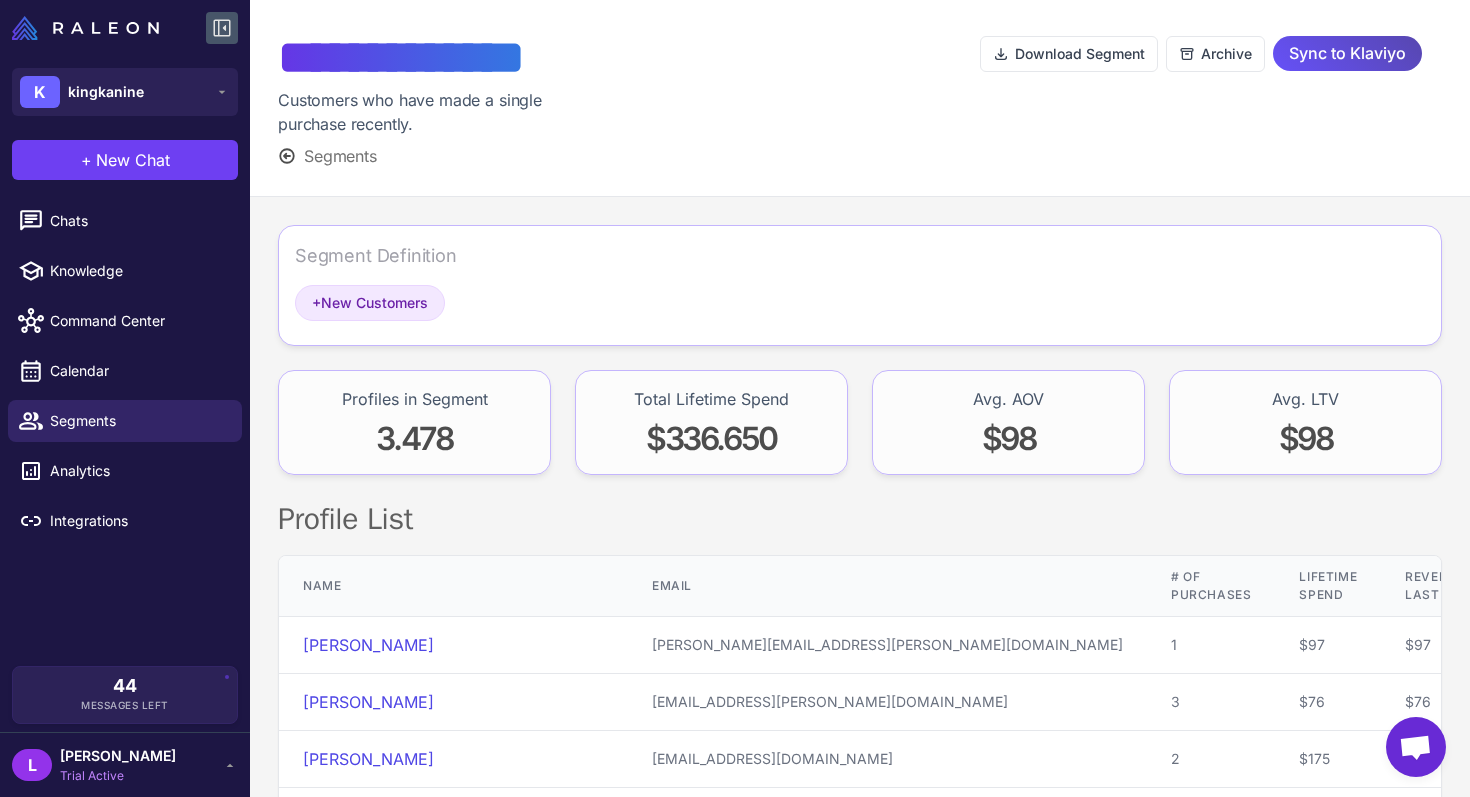 click on "Sync to Klaviyo" at bounding box center [1347, 53] 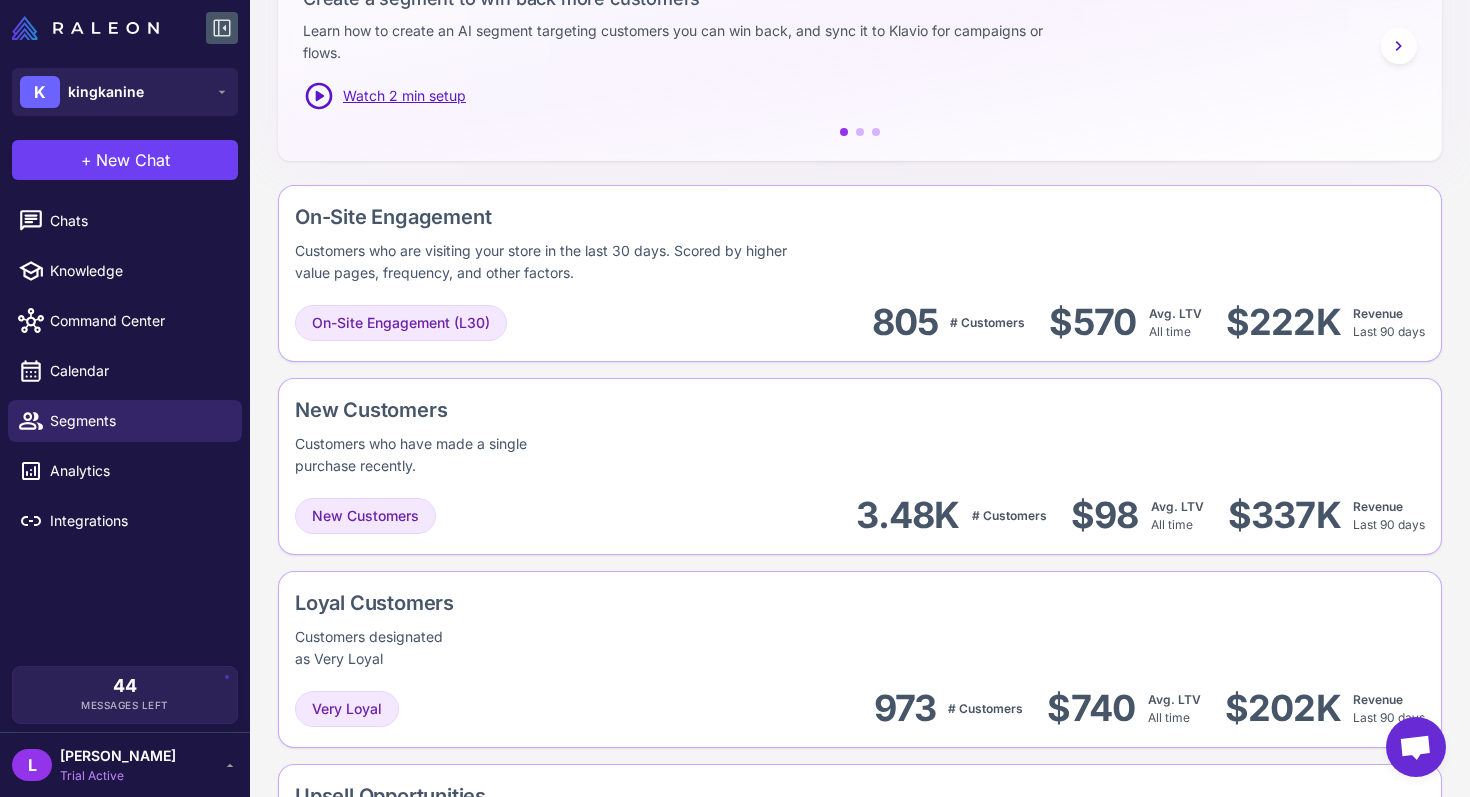 scroll, scrollTop: 484, scrollLeft: 0, axis: vertical 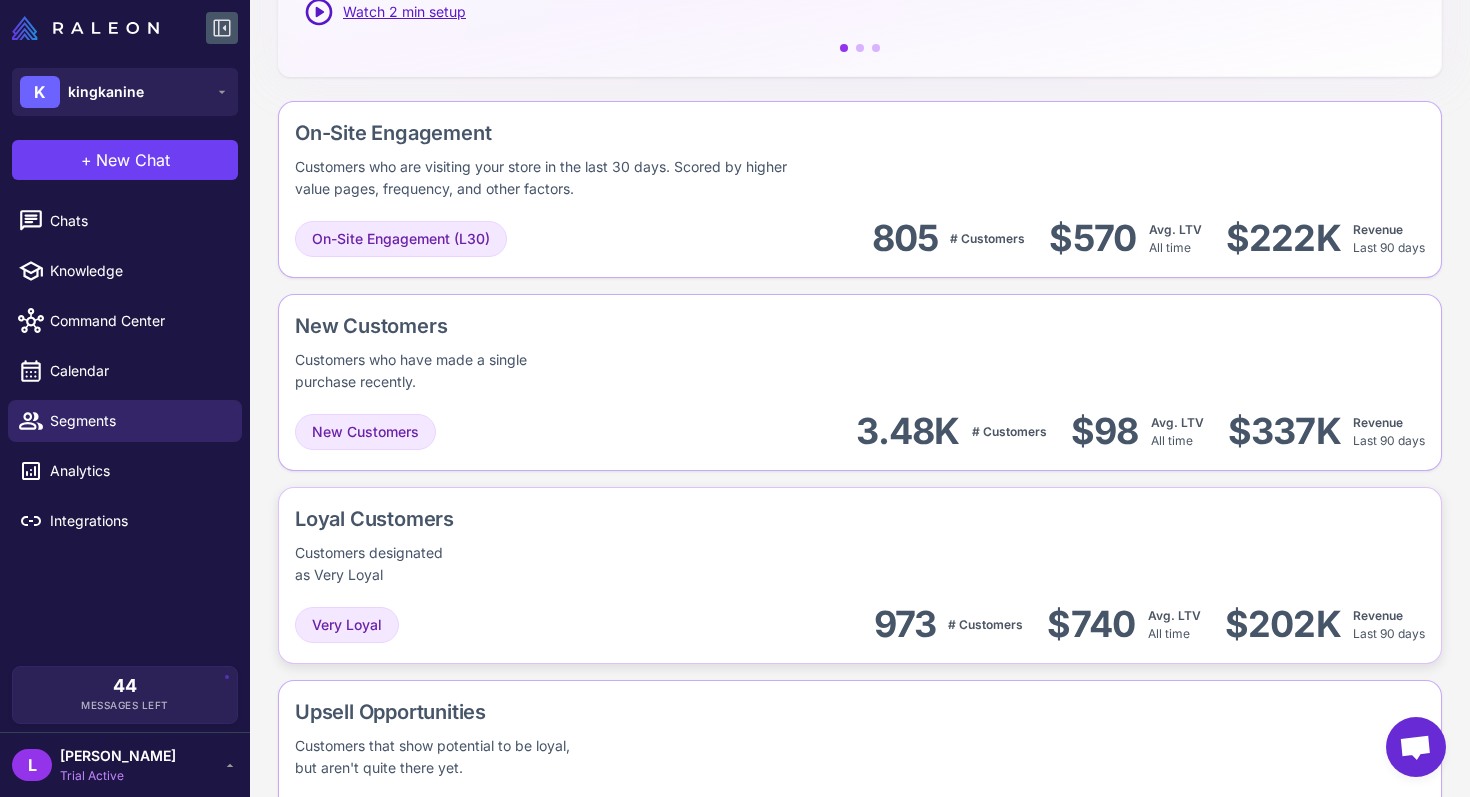 click on "Loyal Customers Customers designated as Very Loyal" at bounding box center (860, 545) 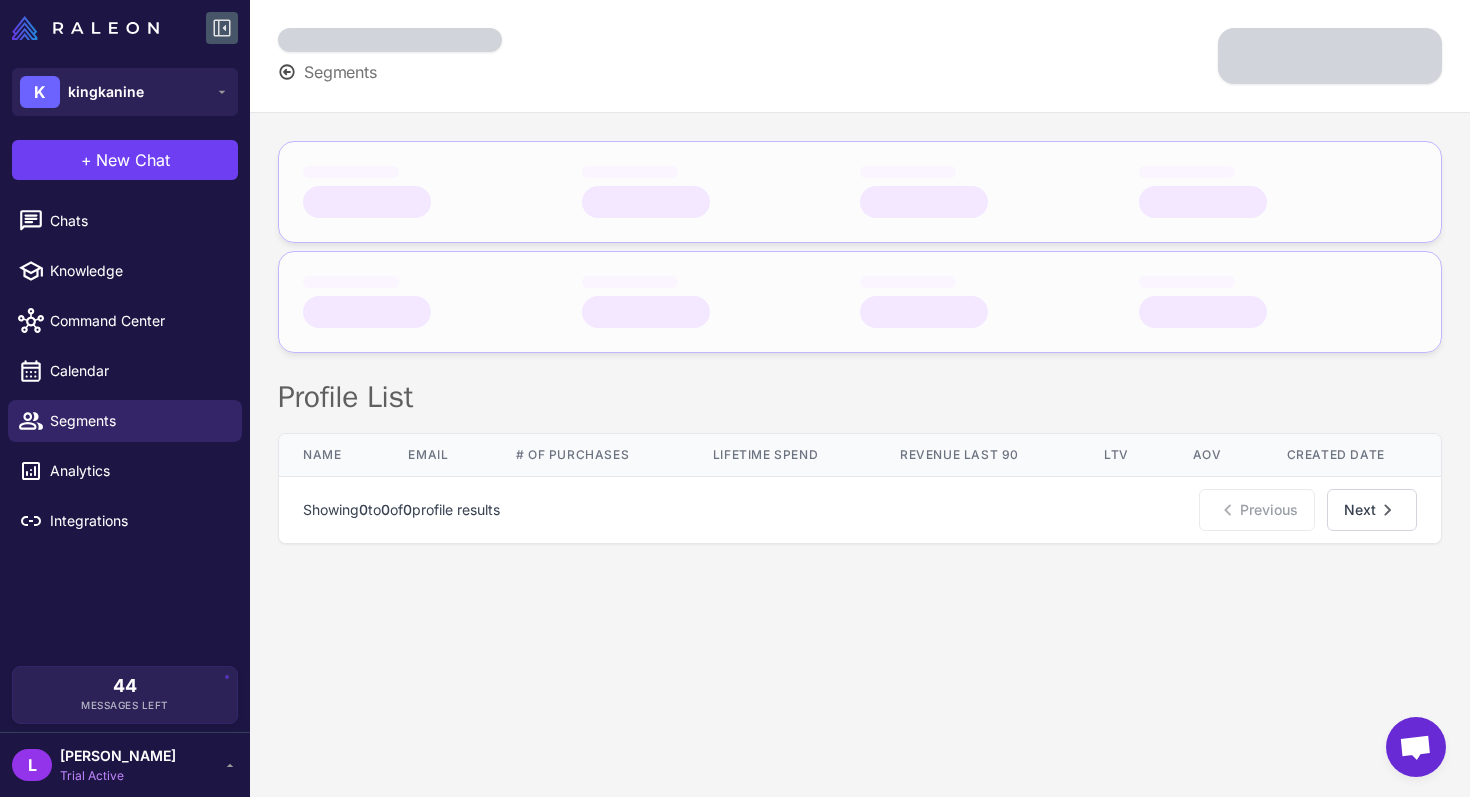 scroll, scrollTop: 0, scrollLeft: 0, axis: both 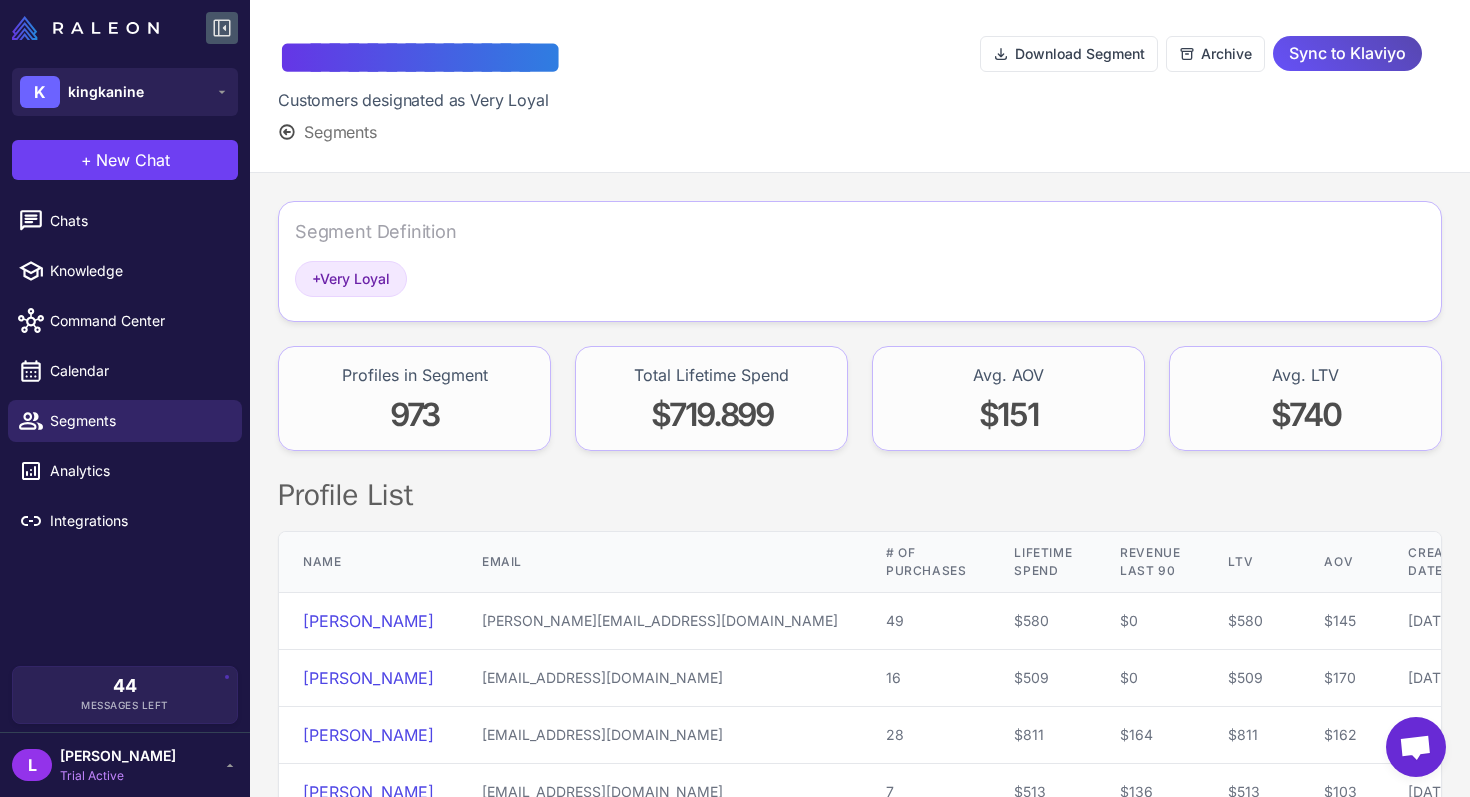 click on "Sync to Klaviyo" at bounding box center [1347, 53] 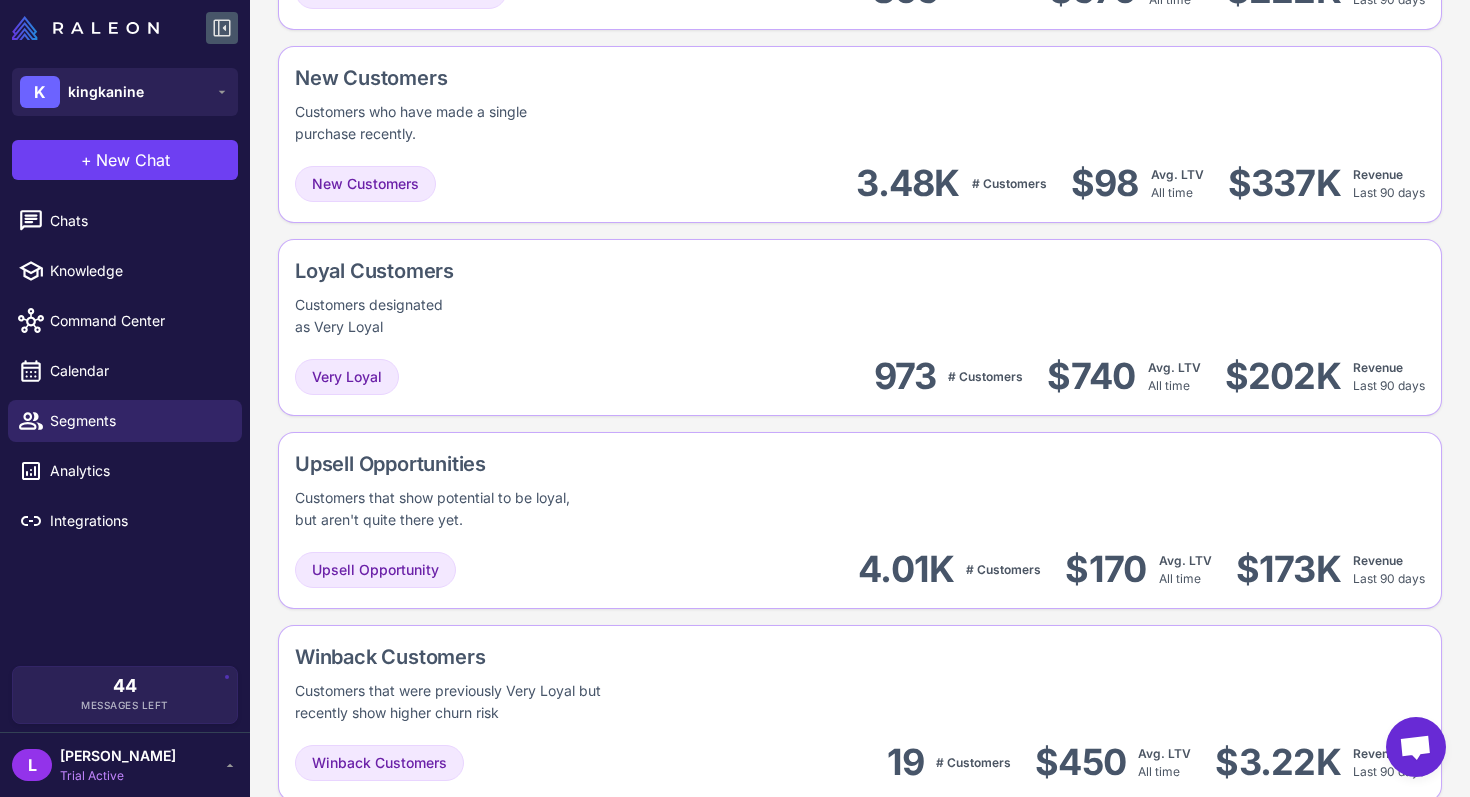 scroll, scrollTop: 790, scrollLeft: 0, axis: vertical 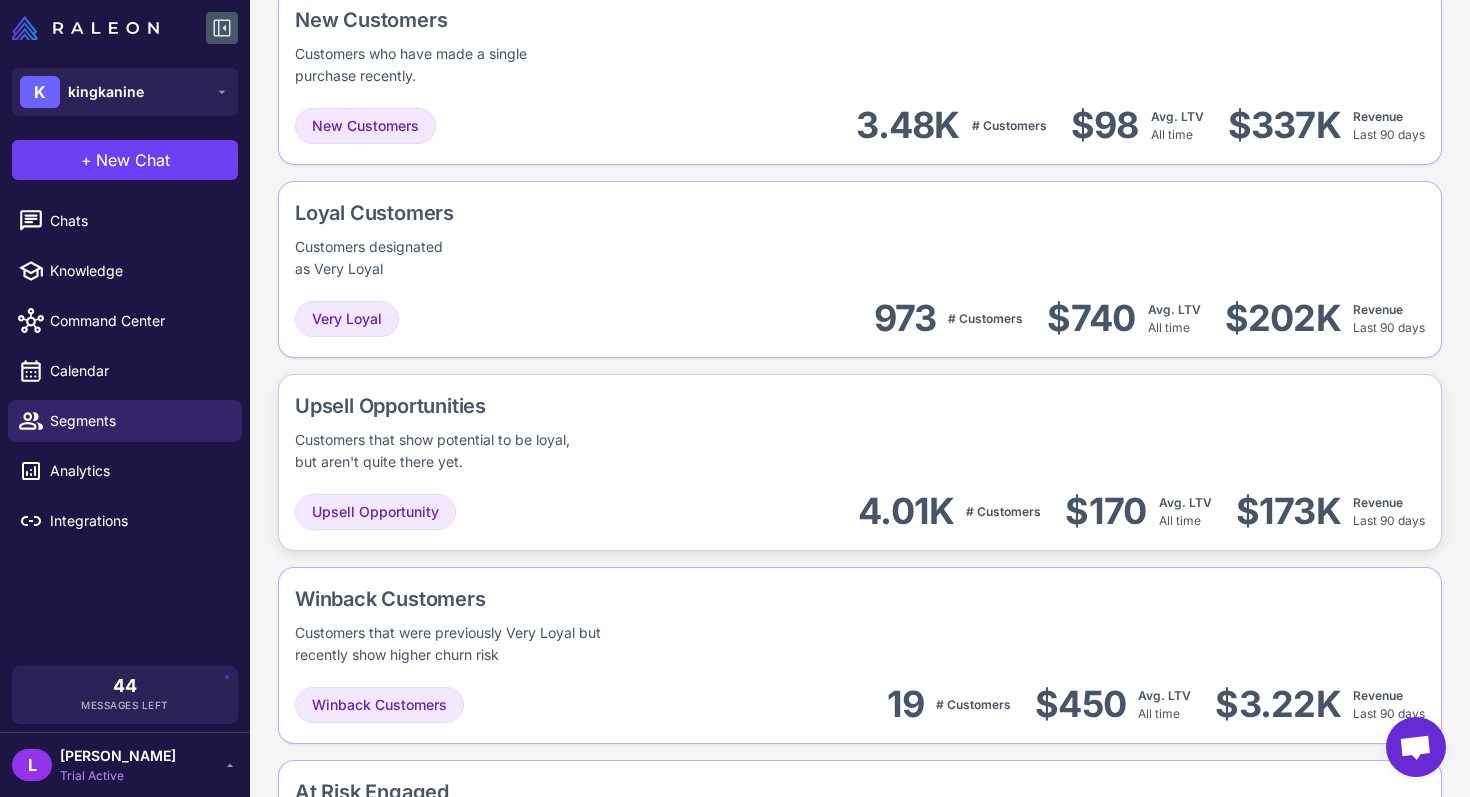 click on "Upsell Opportunities Customers that show potential to be loyal, but aren't quite there yet.  Upsell Opportunity 4.01K # Customers $170 Avg. LTV  All time  $173K Revenue  Last 90 days" 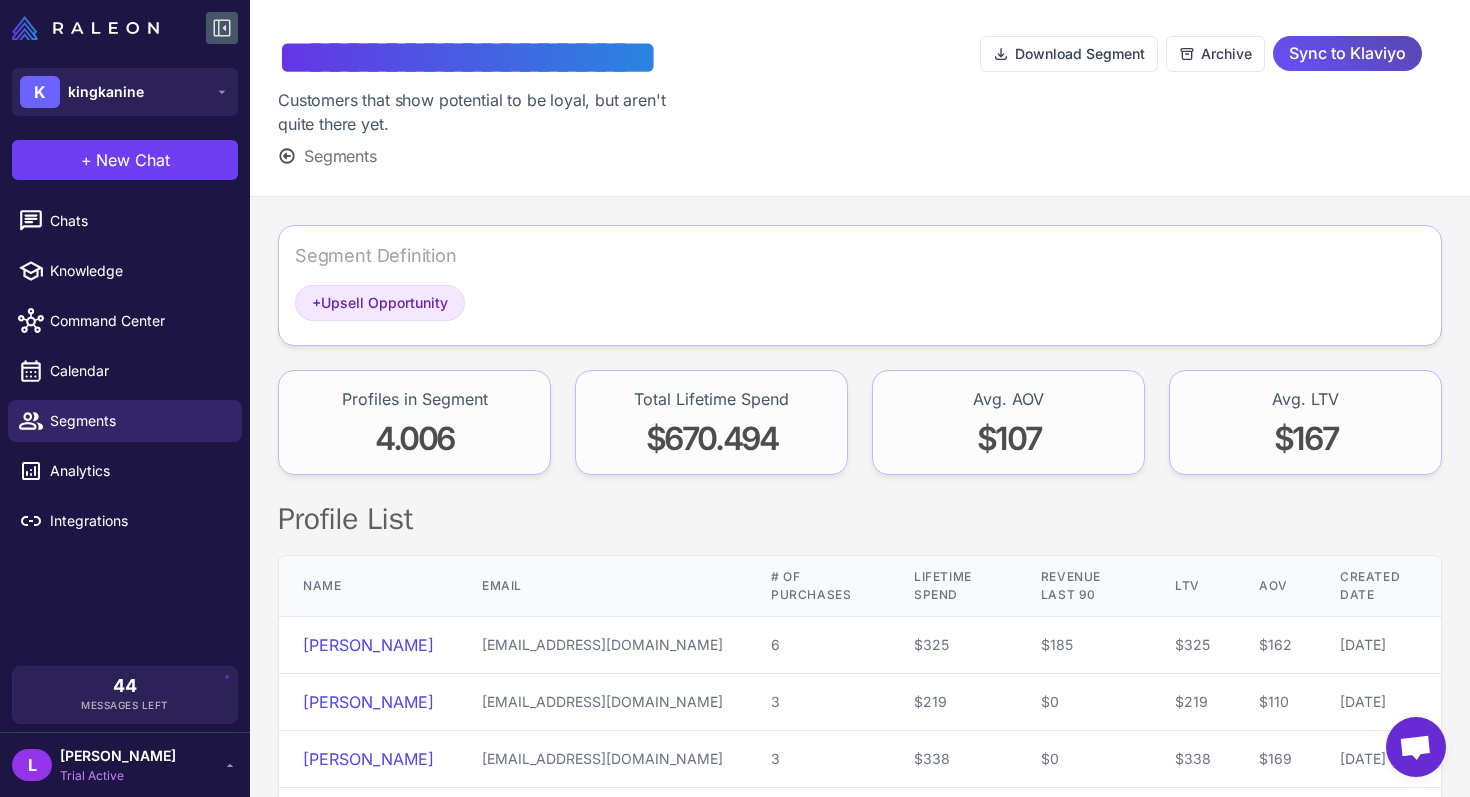 click on "Sync to Klaviyo" at bounding box center (1347, 53) 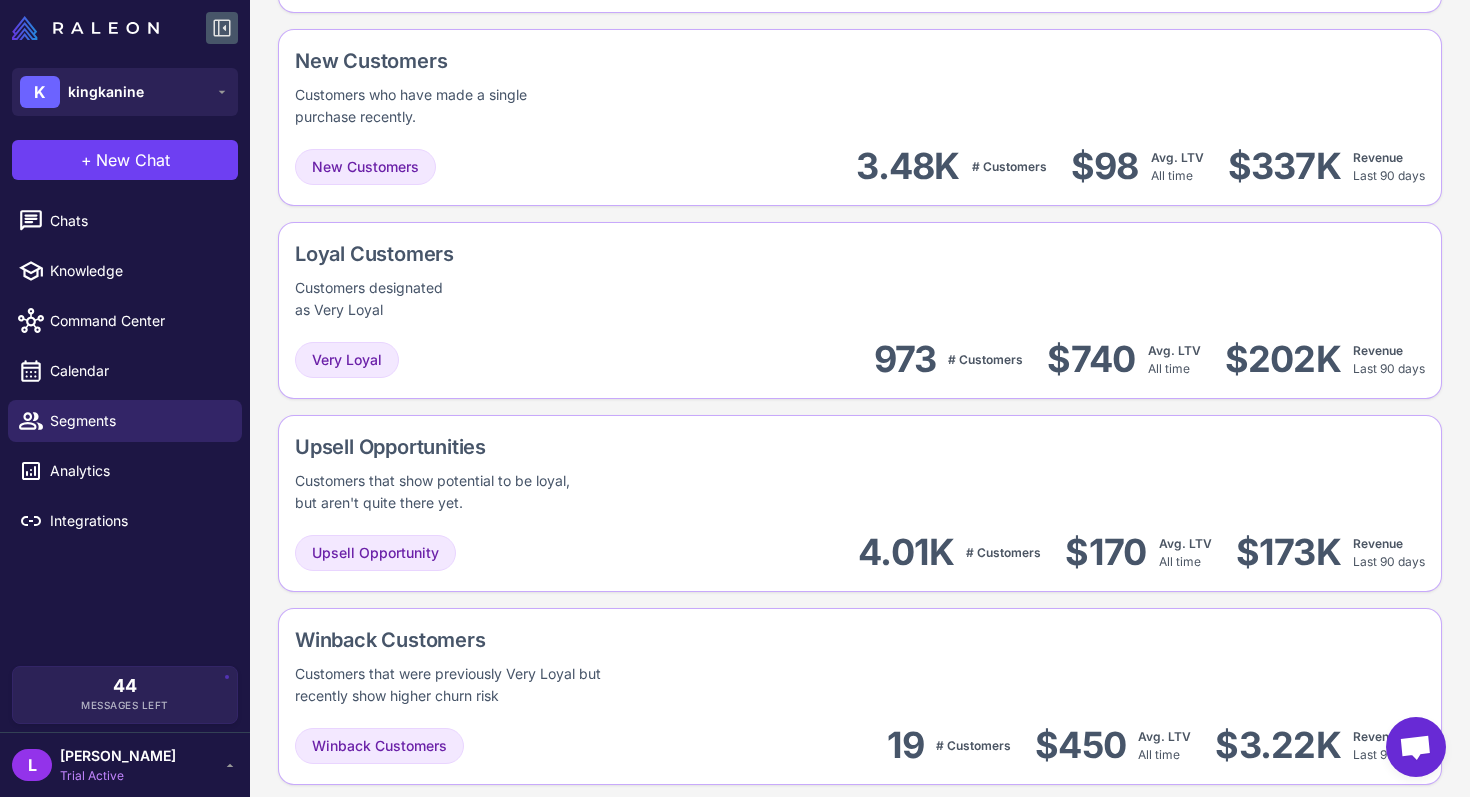 scroll, scrollTop: 760, scrollLeft: 0, axis: vertical 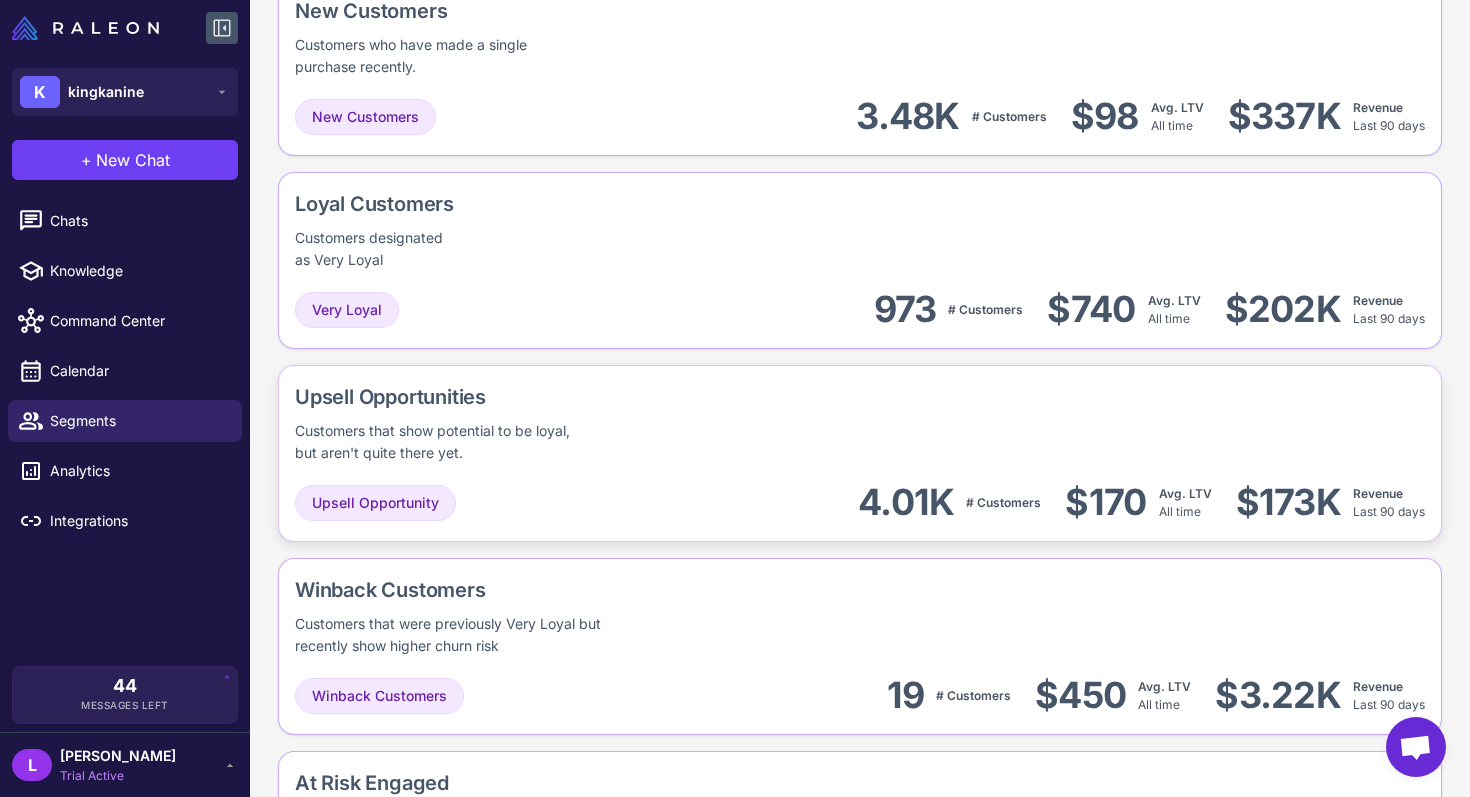 click on "Upsell Opportunity 4.01K # Customers $170 Avg. LTV  All time  $173K Revenue  Last 90 days" at bounding box center [860, 502] 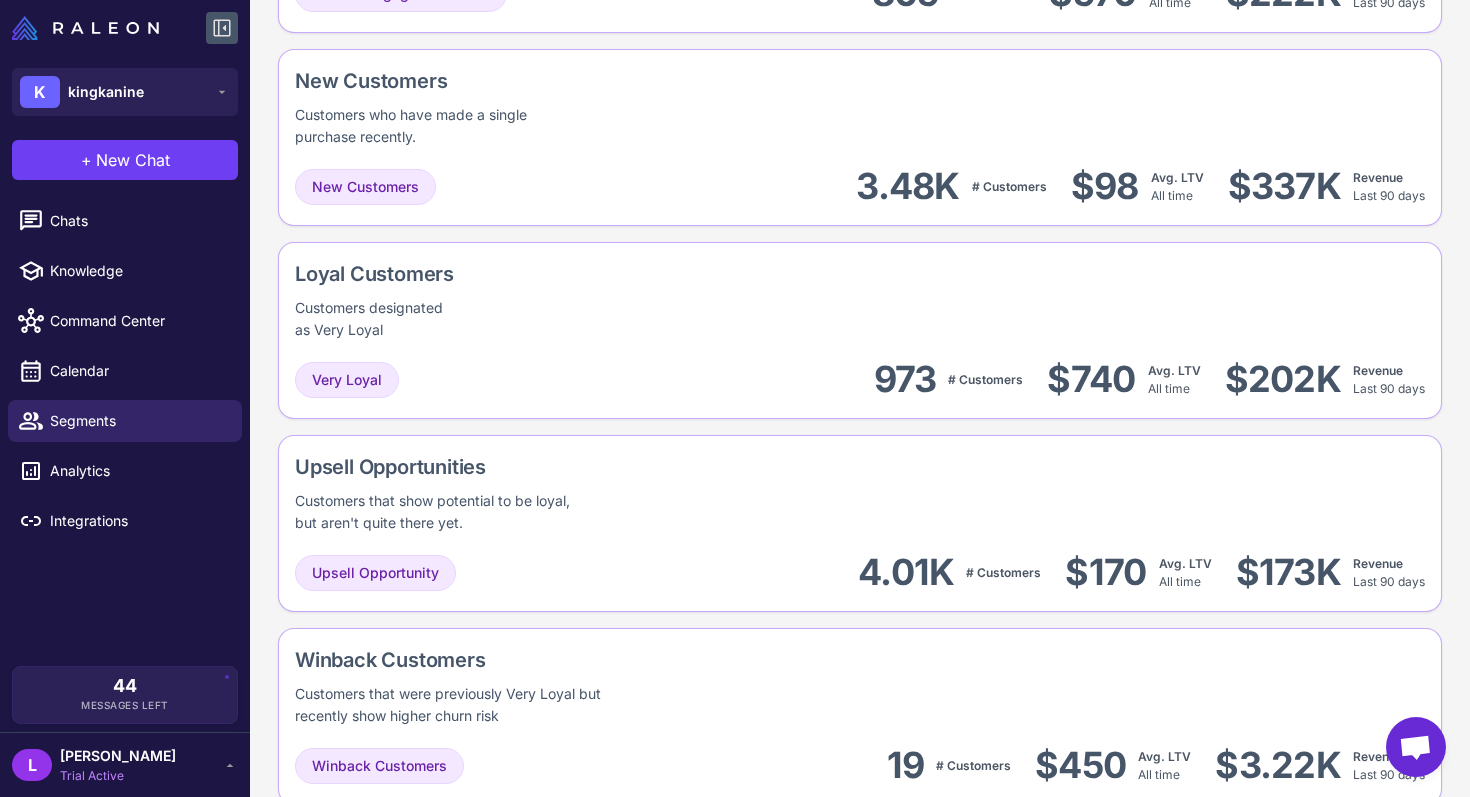 scroll, scrollTop: 931, scrollLeft: 0, axis: vertical 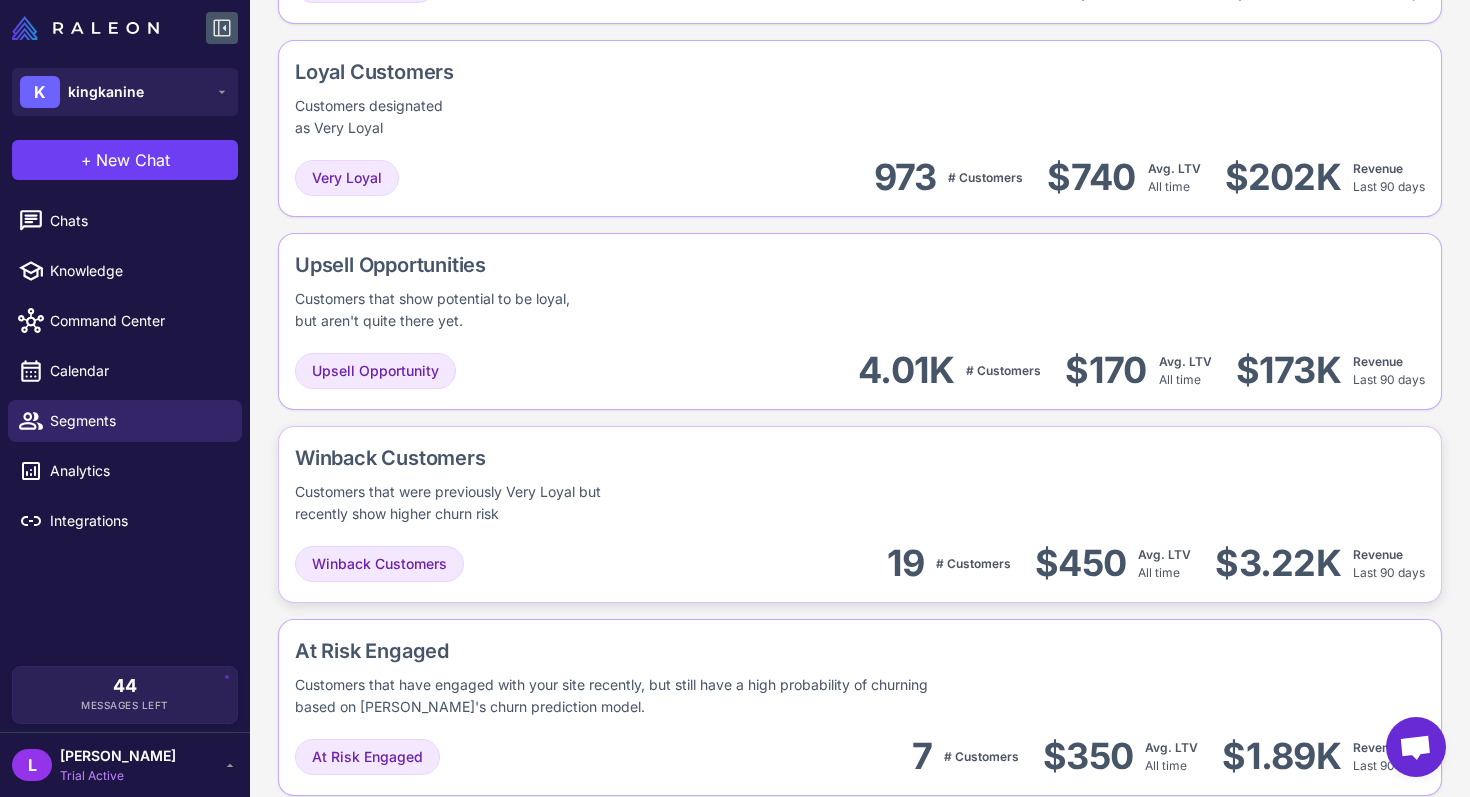 click on "Winback Customers Customers that were previously Very Loyal but recently show higher churn risk" at bounding box center (552, 484) 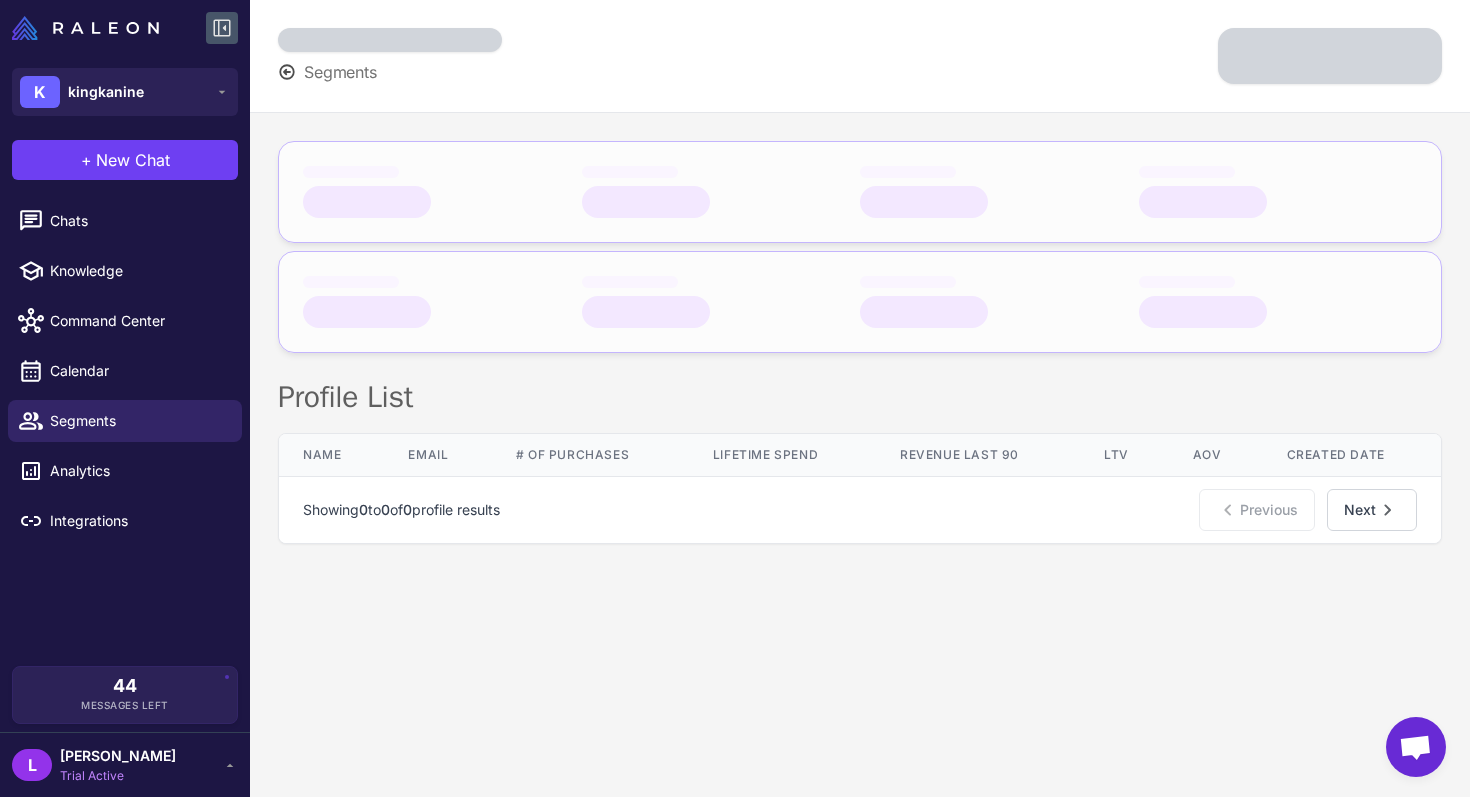 scroll, scrollTop: 0, scrollLeft: 0, axis: both 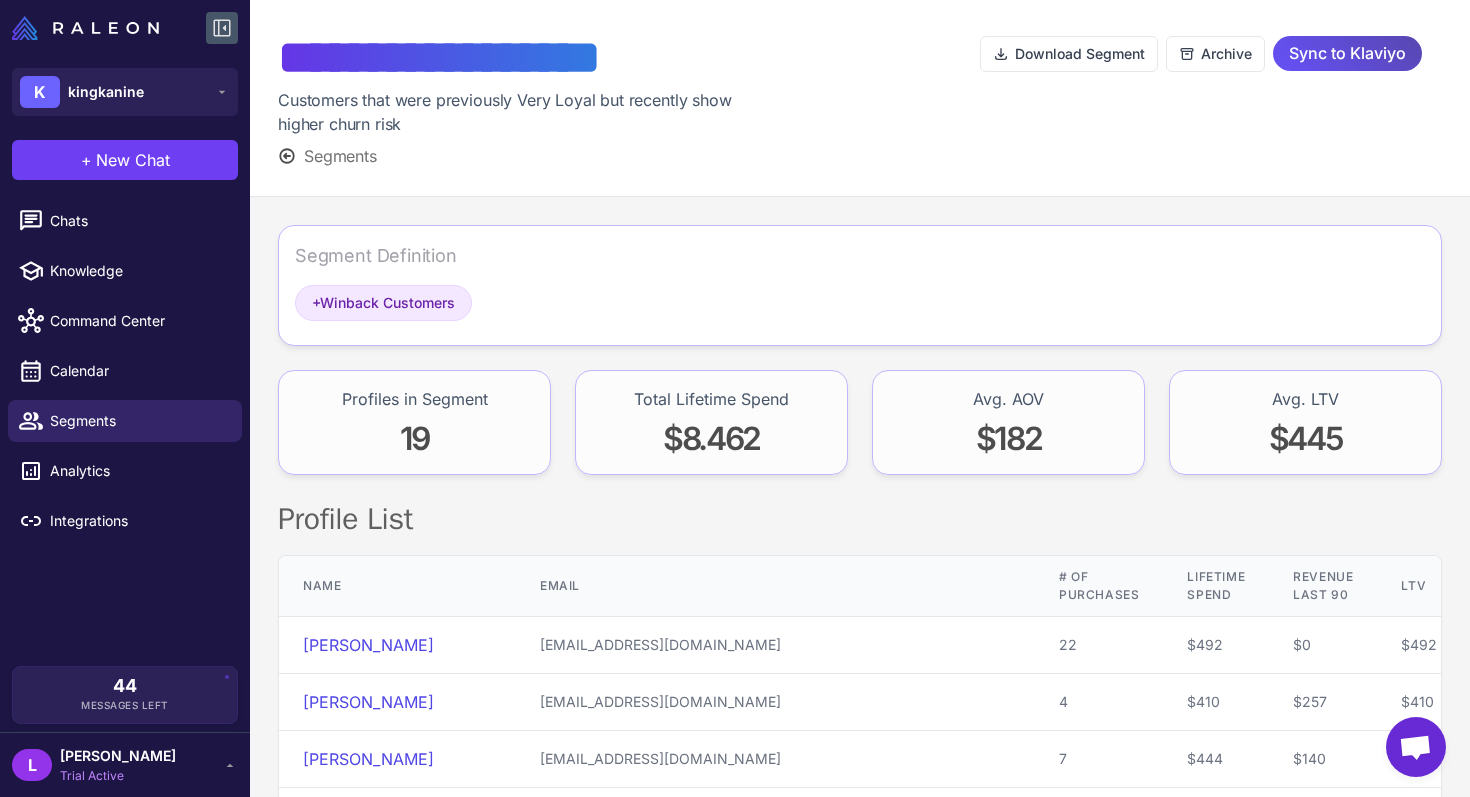 click on "Sync to Klaviyo" at bounding box center (1347, 53) 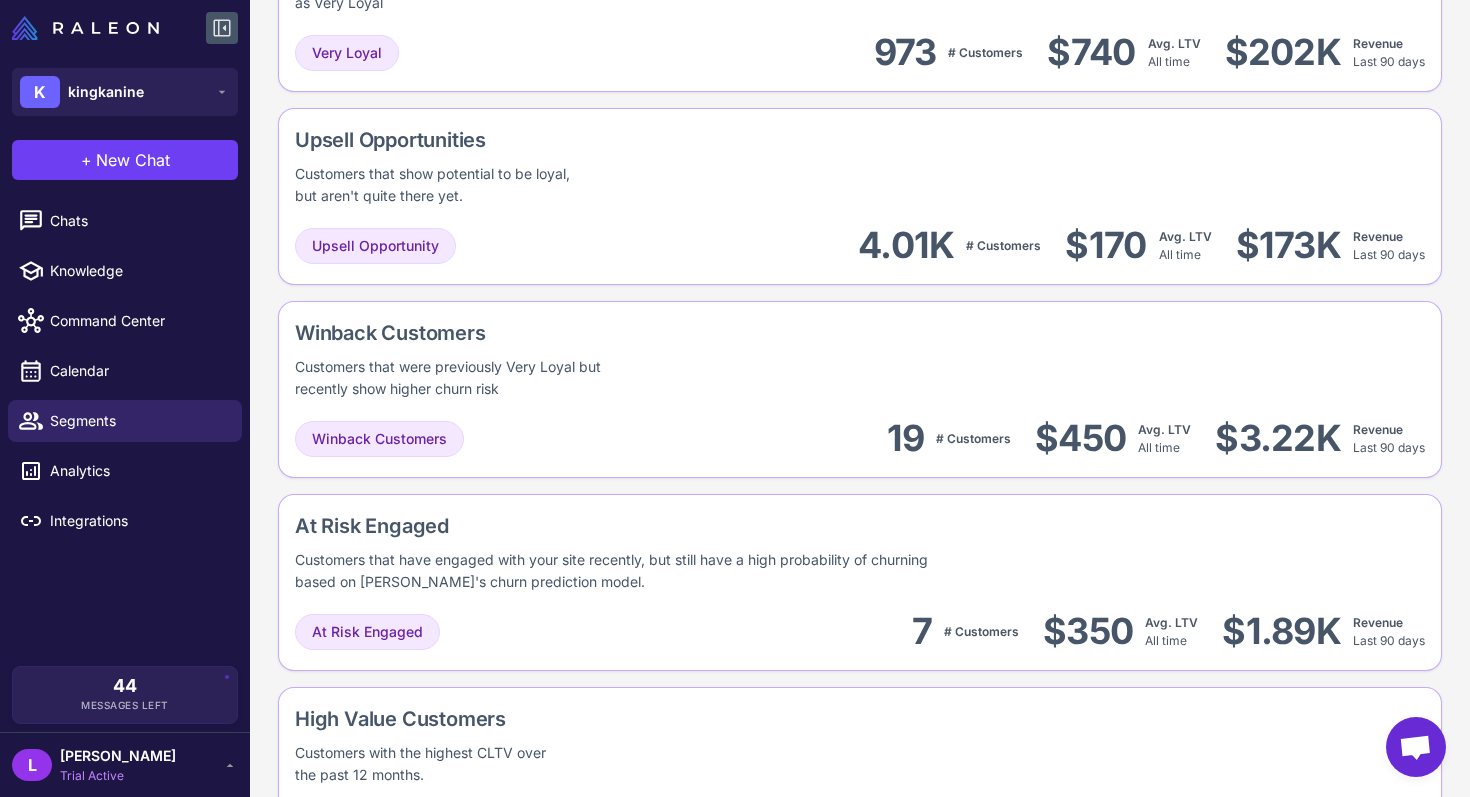 scroll, scrollTop: 1371, scrollLeft: 0, axis: vertical 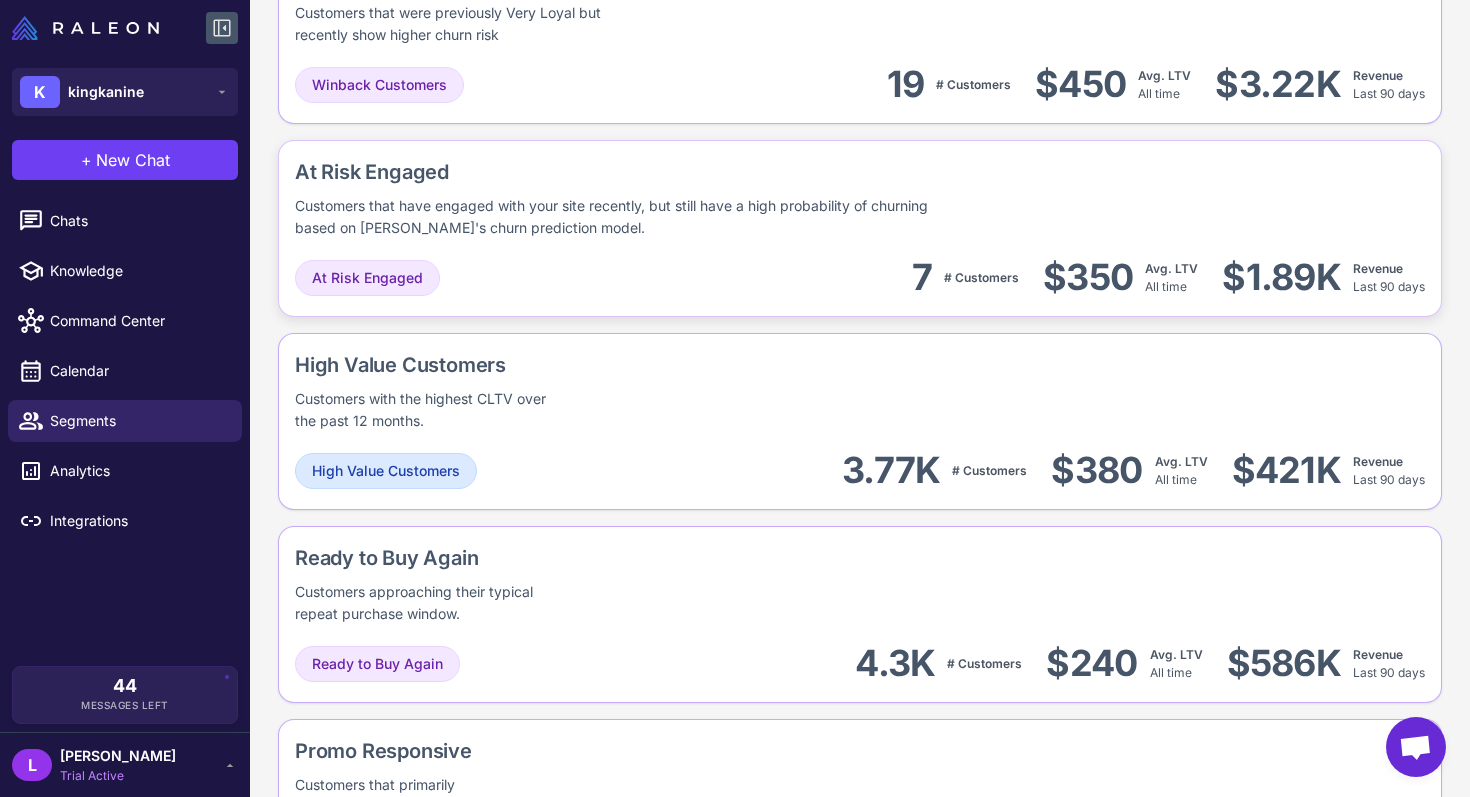 click on "At Risk Engaged 7 # Customers $350 Avg. LTV  All time  $1.89K Revenue  Last 90 days" at bounding box center [860, 277] 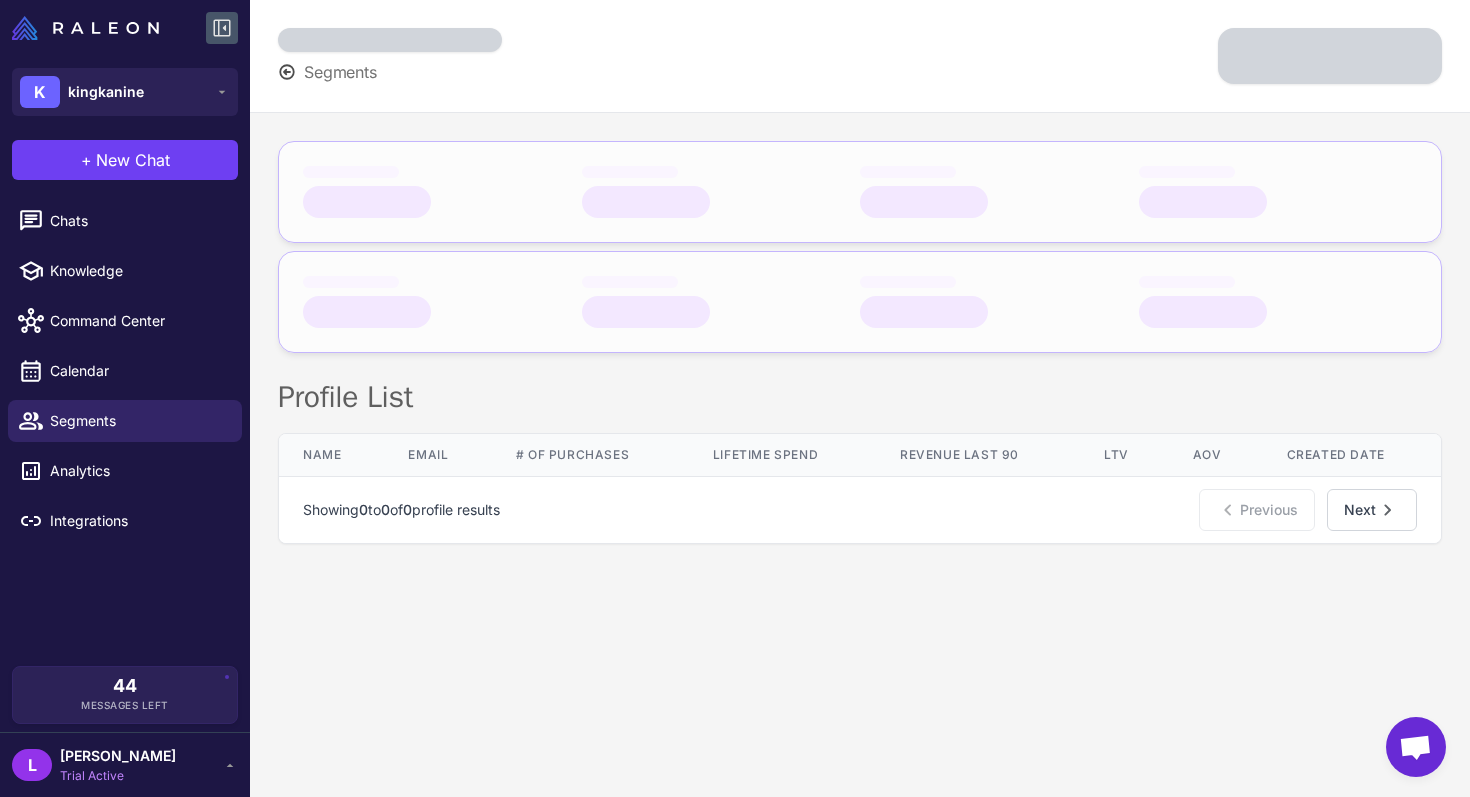 scroll, scrollTop: 0, scrollLeft: 0, axis: both 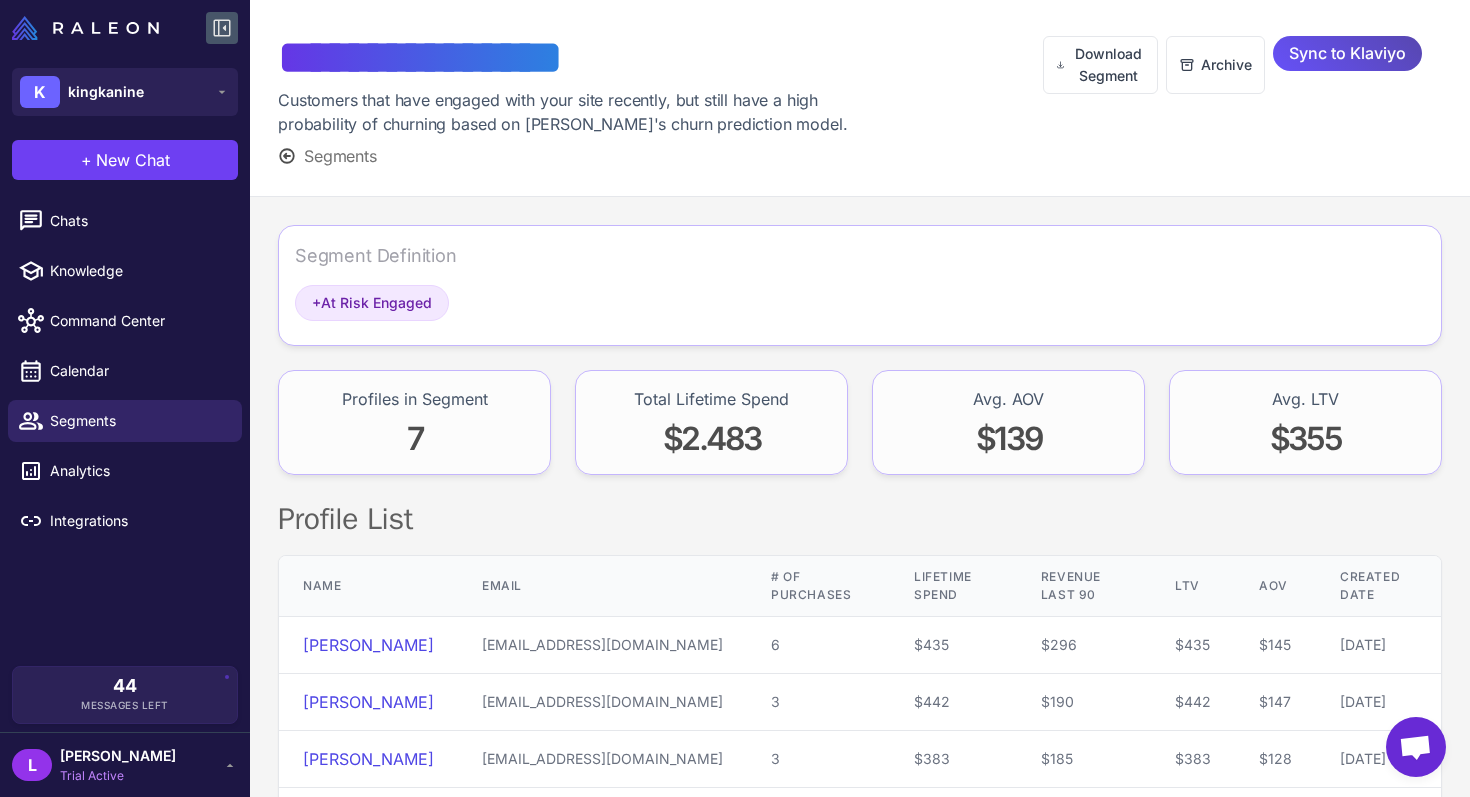 click on "Sync to Klaviyo" at bounding box center [1347, 53] 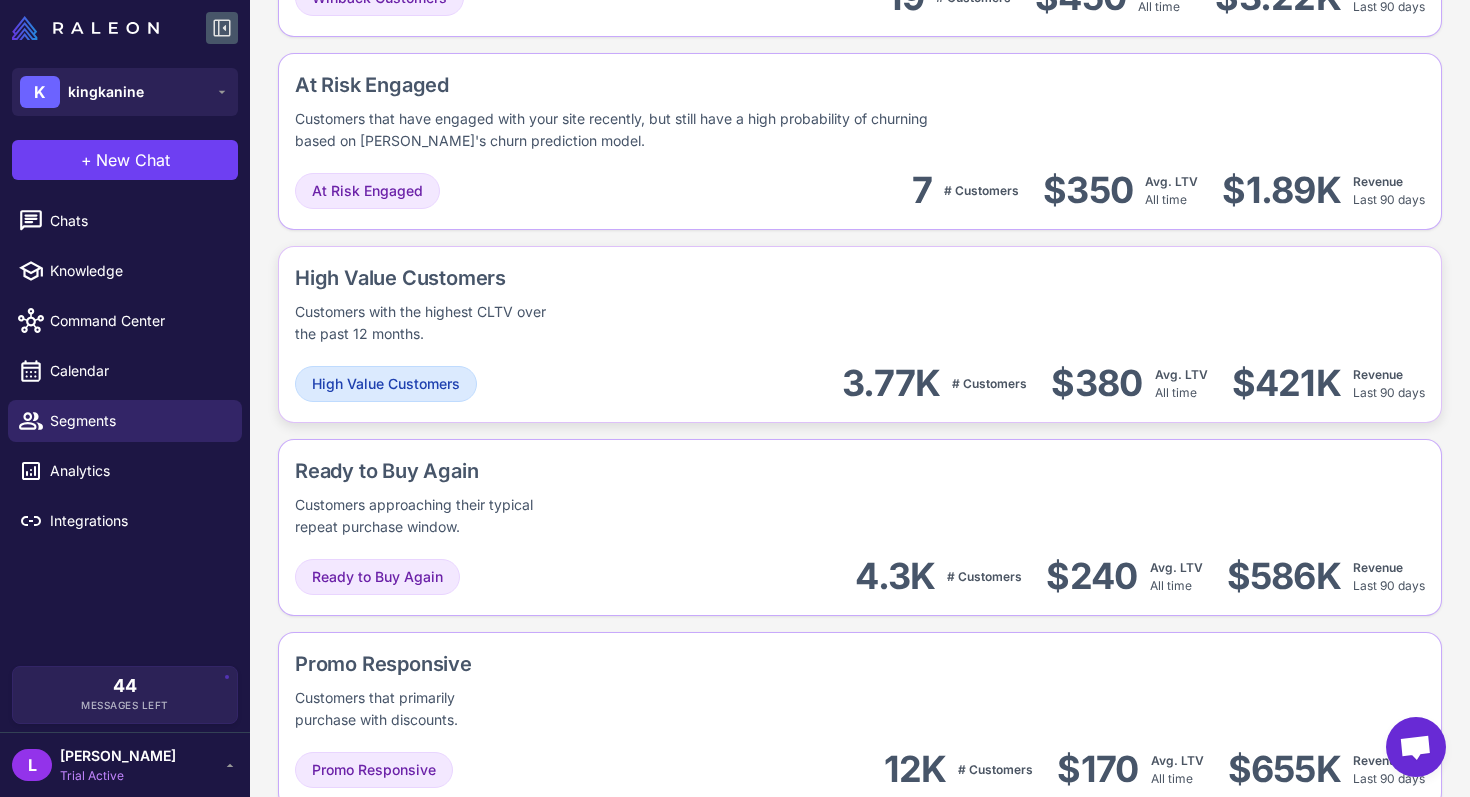 scroll, scrollTop: 1462, scrollLeft: 0, axis: vertical 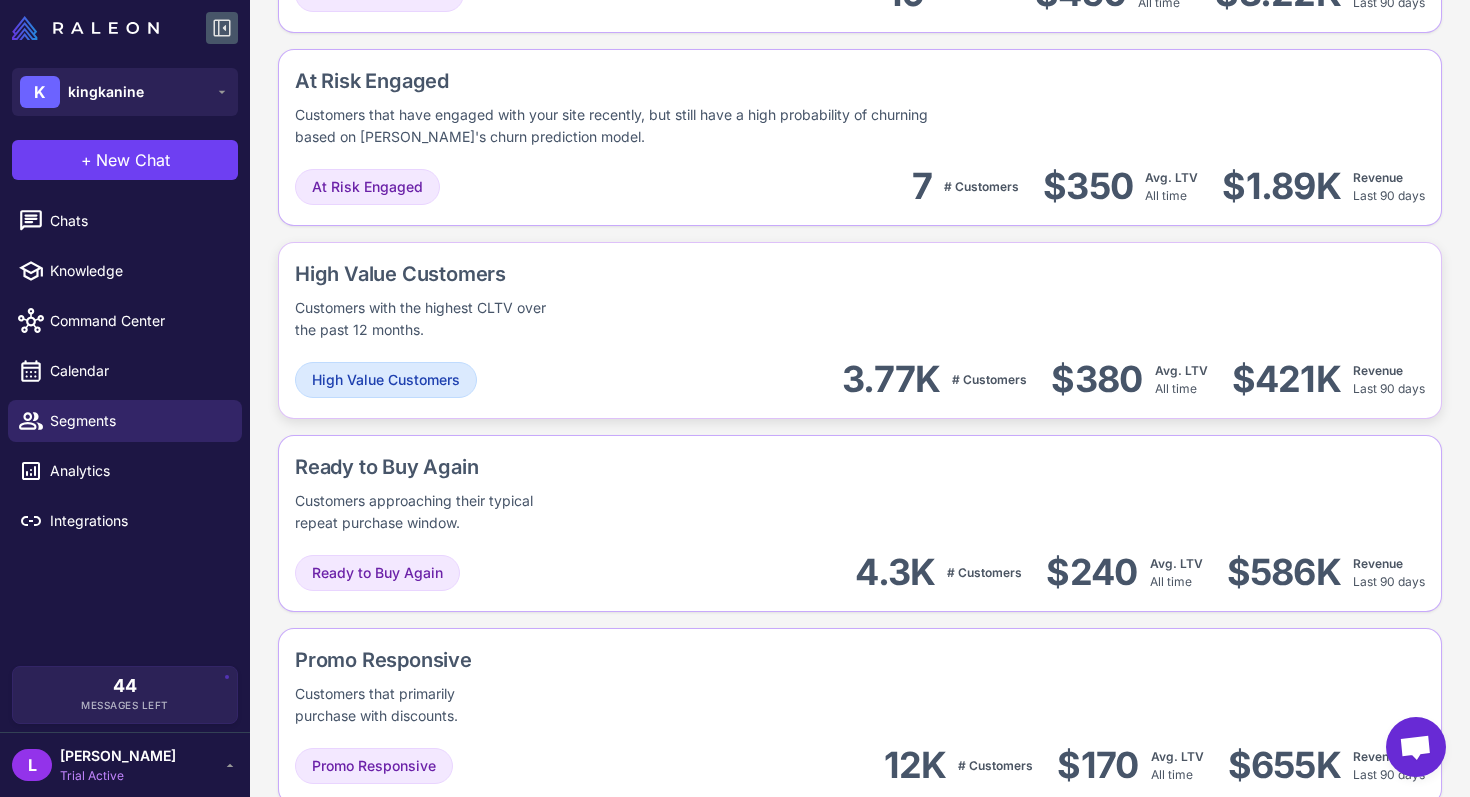 click on "High Value Customers Customers with the highest CLTV over the past 12 months.  High Value Customers 3.77K # Customers $380 Avg. LTV  All time  $421K Revenue  Last 90 days" 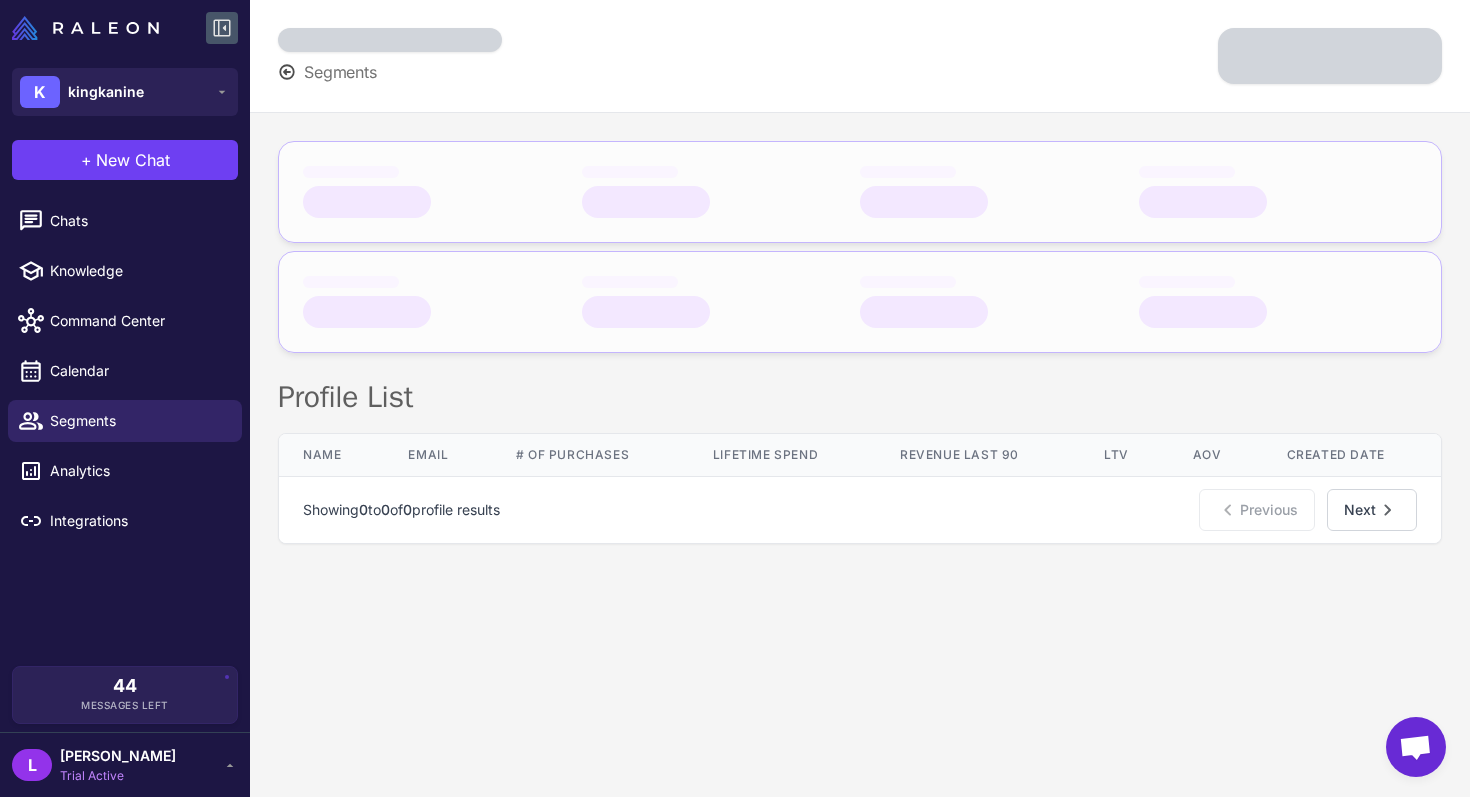 scroll, scrollTop: 0, scrollLeft: 0, axis: both 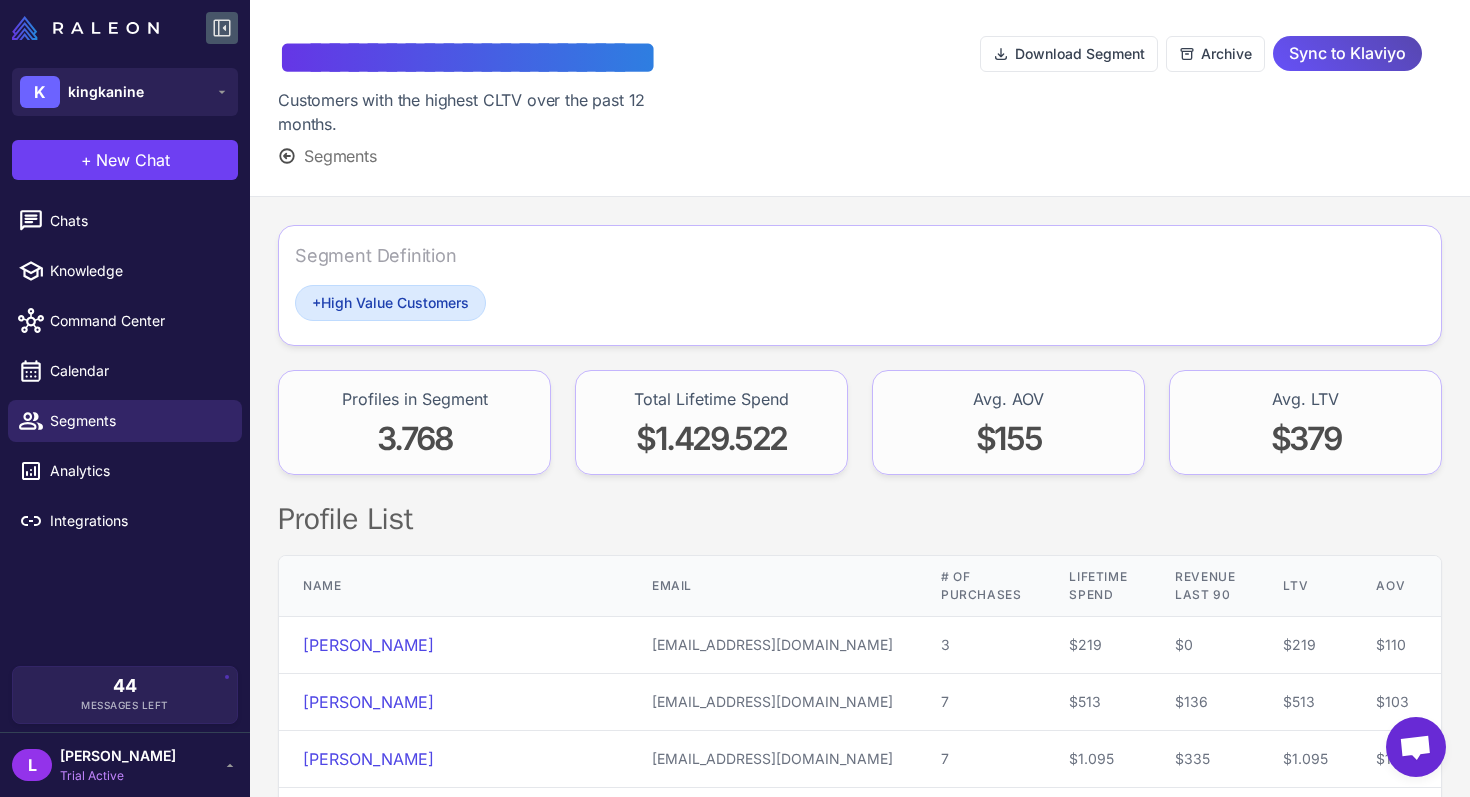 click on "Sync to Klaviyo" at bounding box center (1347, 53) 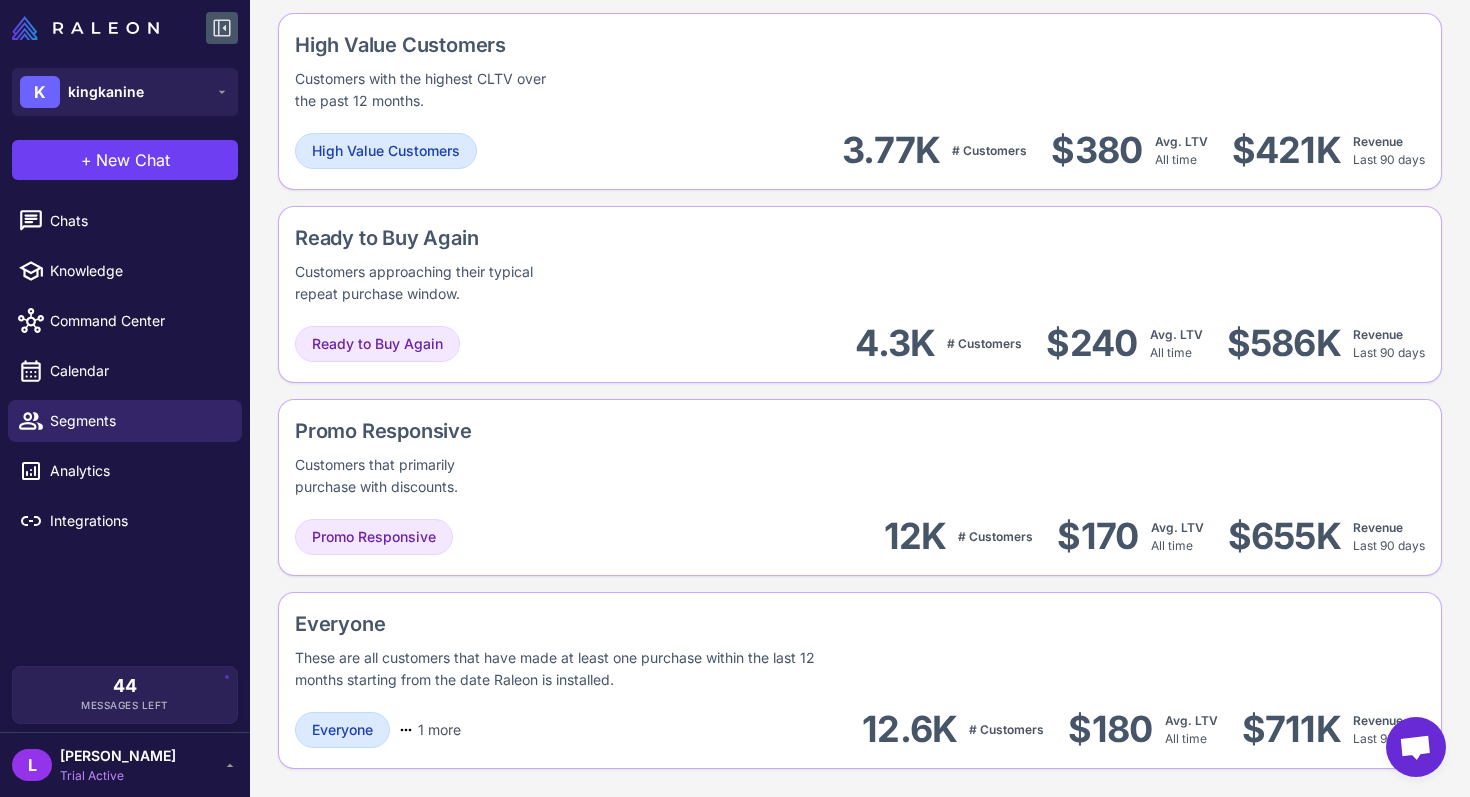 scroll, scrollTop: 1675, scrollLeft: 0, axis: vertical 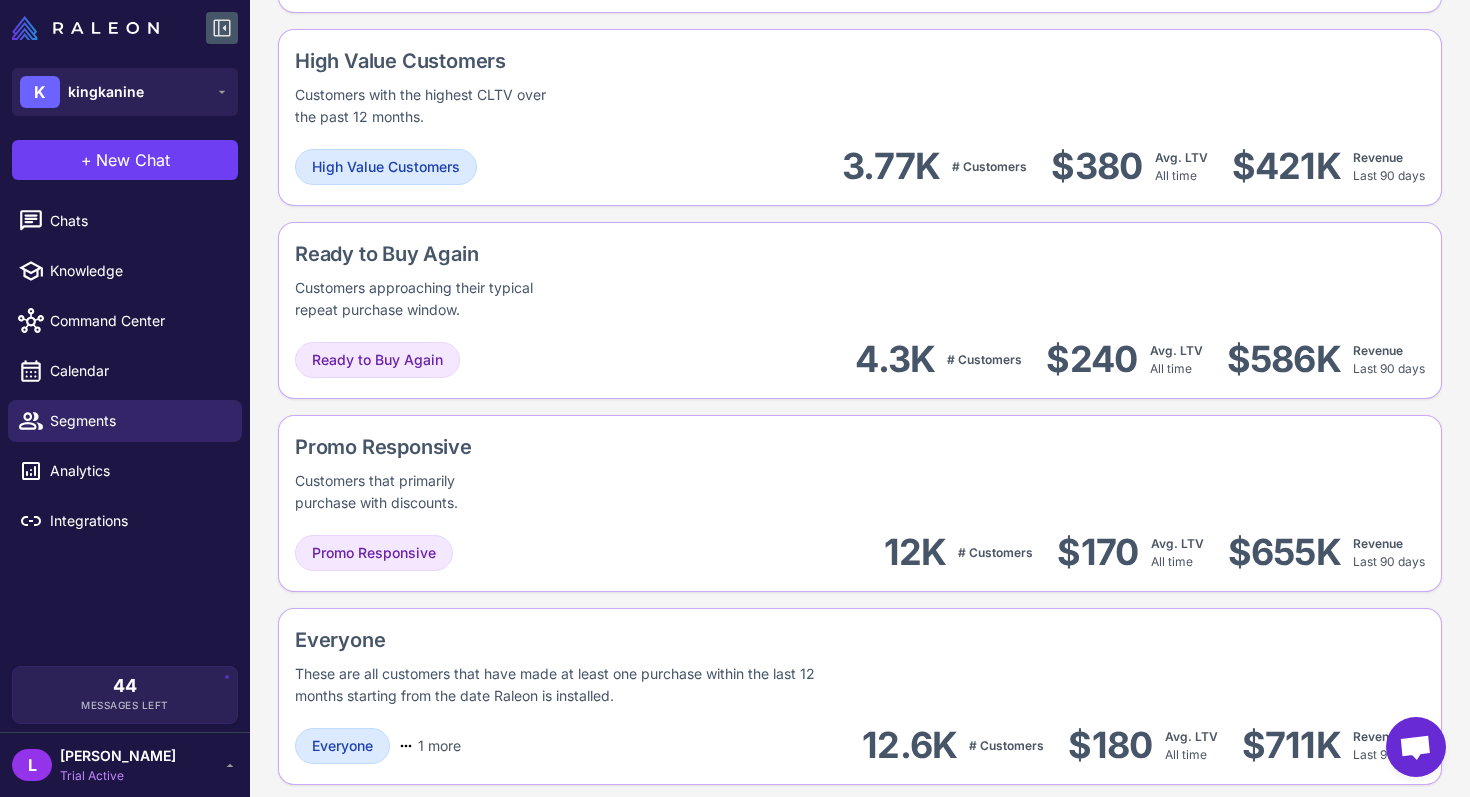click on "Customers approaching their typical repeat purchase window." at bounding box center [430, 299] 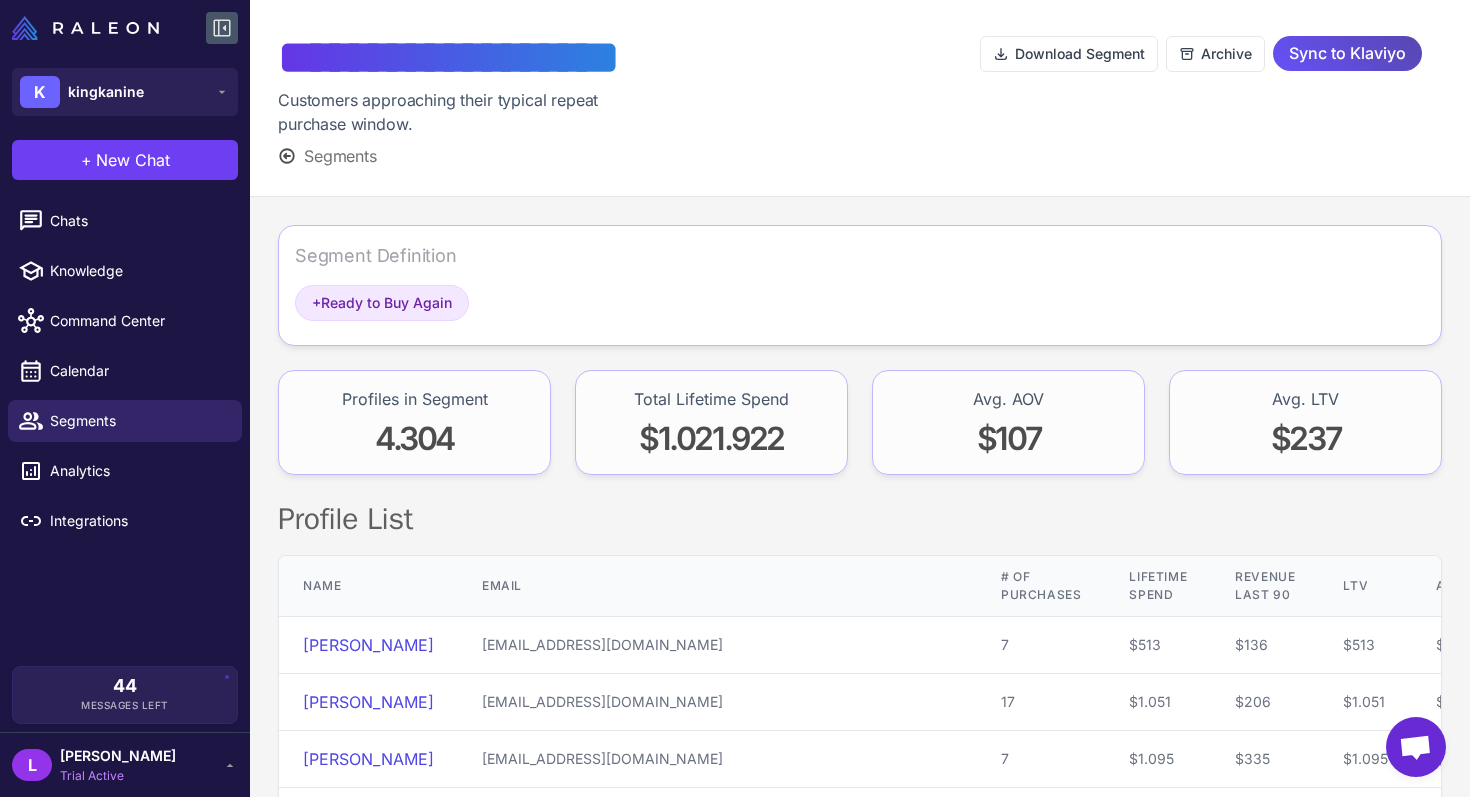 click on "Sync to Klaviyo" at bounding box center [1347, 53] 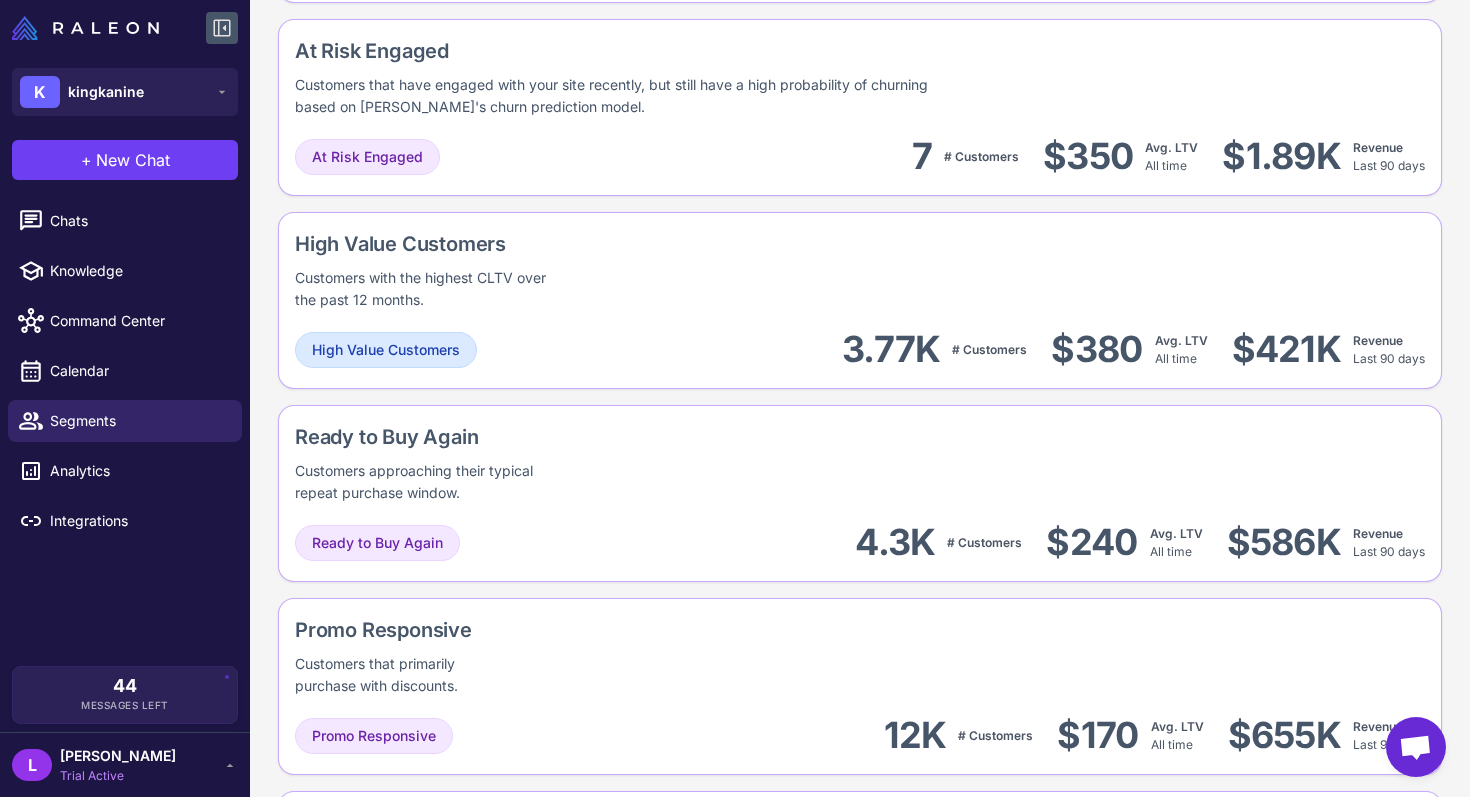scroll, scrollTop: 1730, scrollLeft: 0, axis: vertical 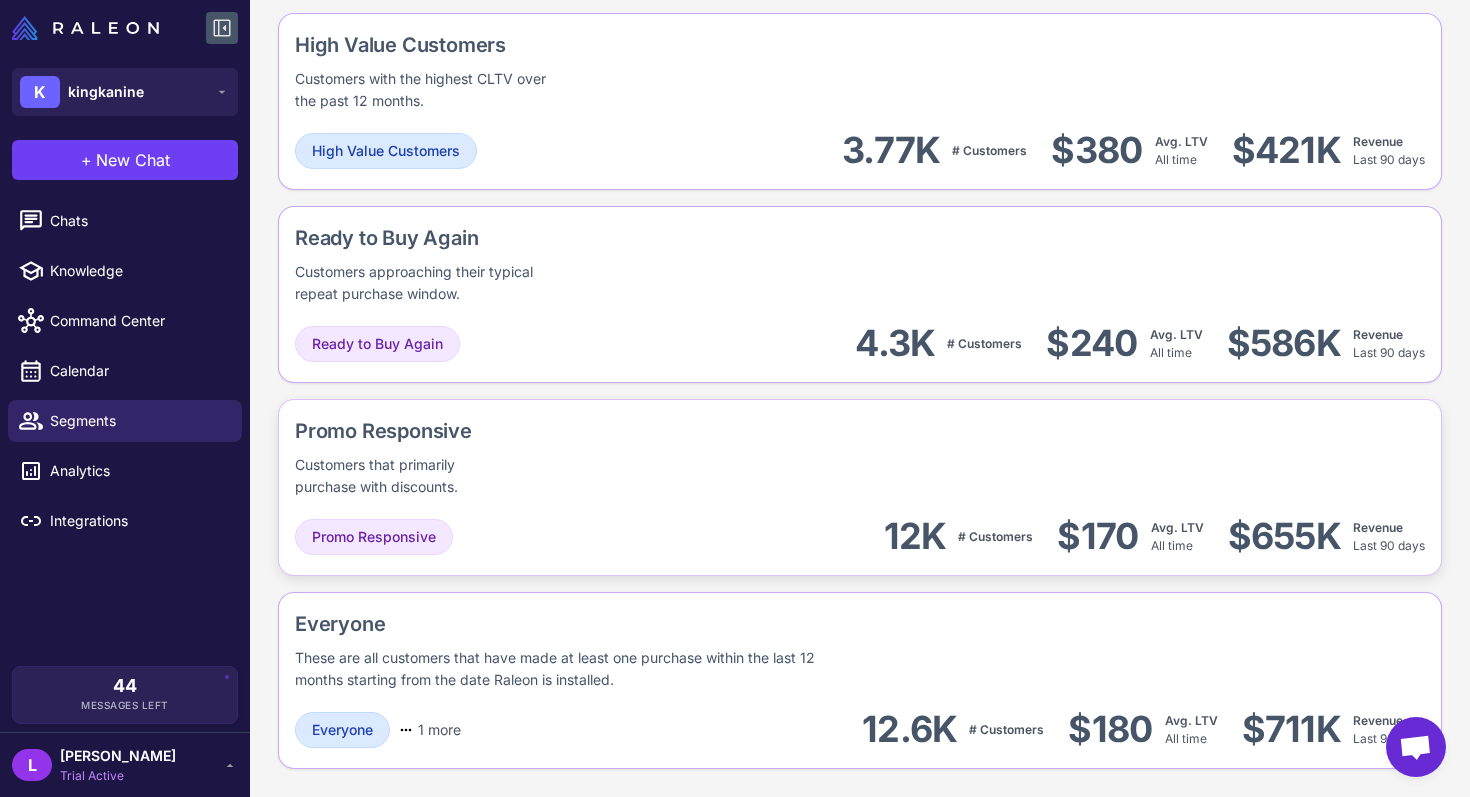 click on "Promo Responsive Customers that primarily purchase with discounts." at bounding box center [458, 457] 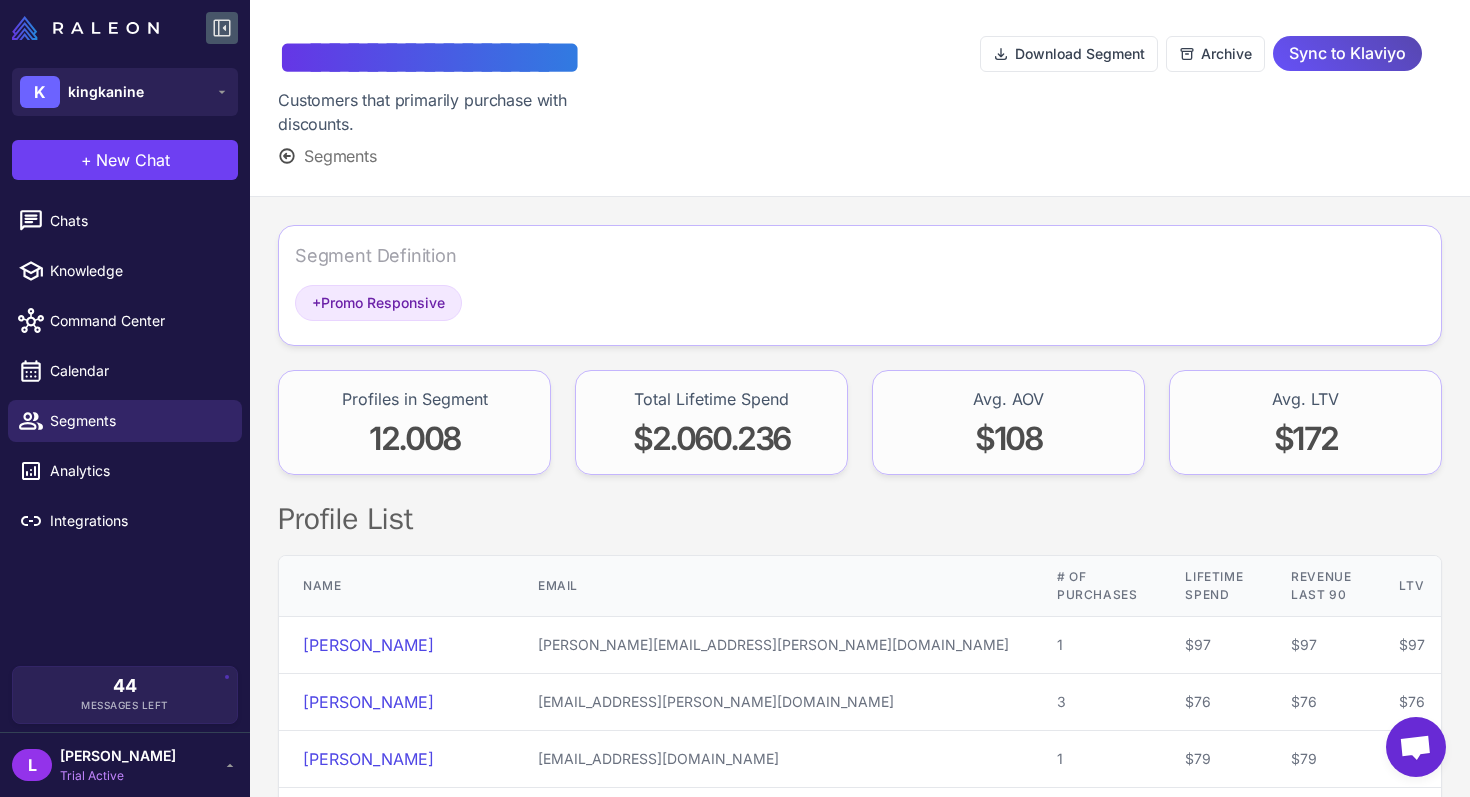 click on "Sync to Klaviyo" at bounding box center (1347, 53) 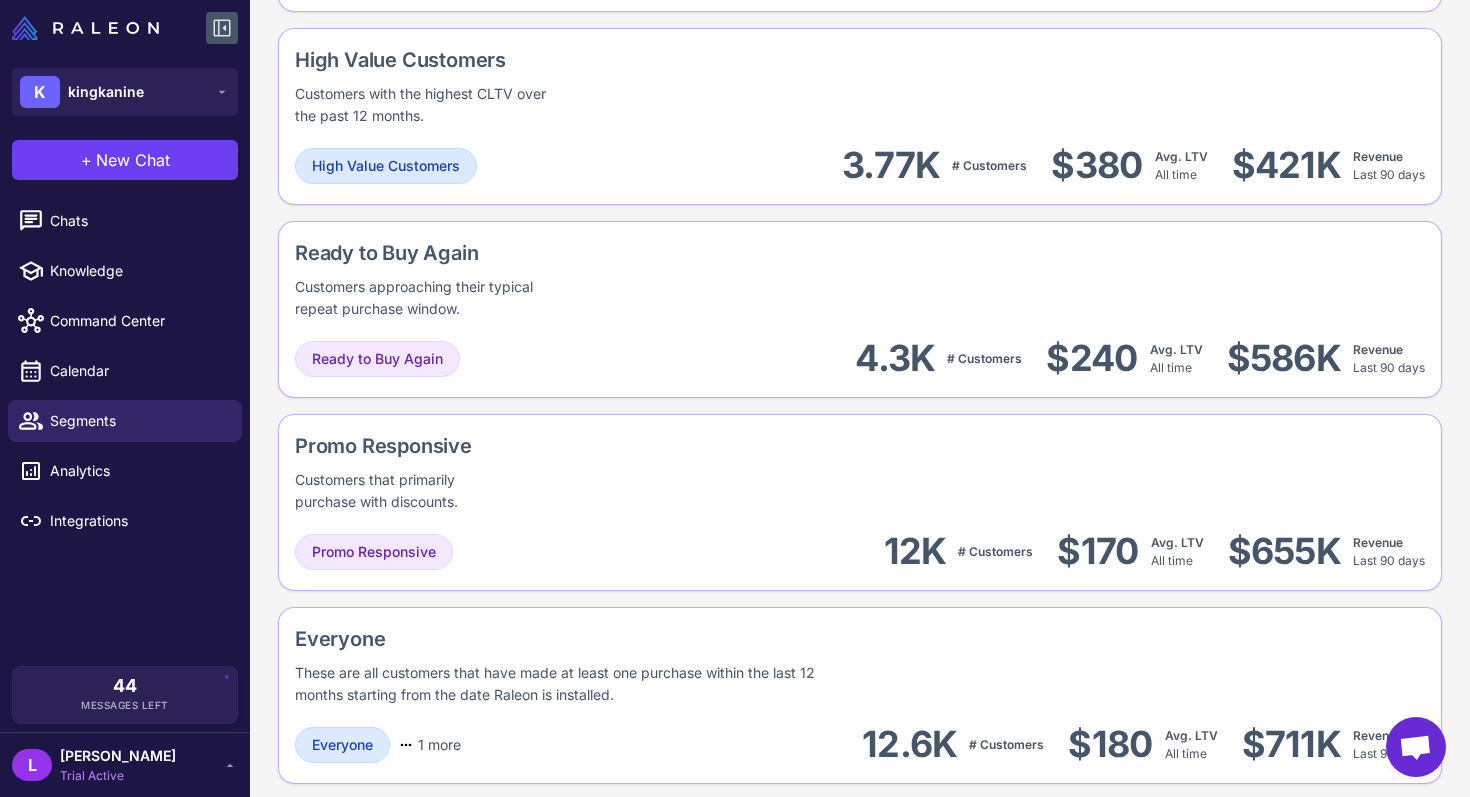 scroll, scrollTop: 1730, scrollLeft: 0, axis: vertical 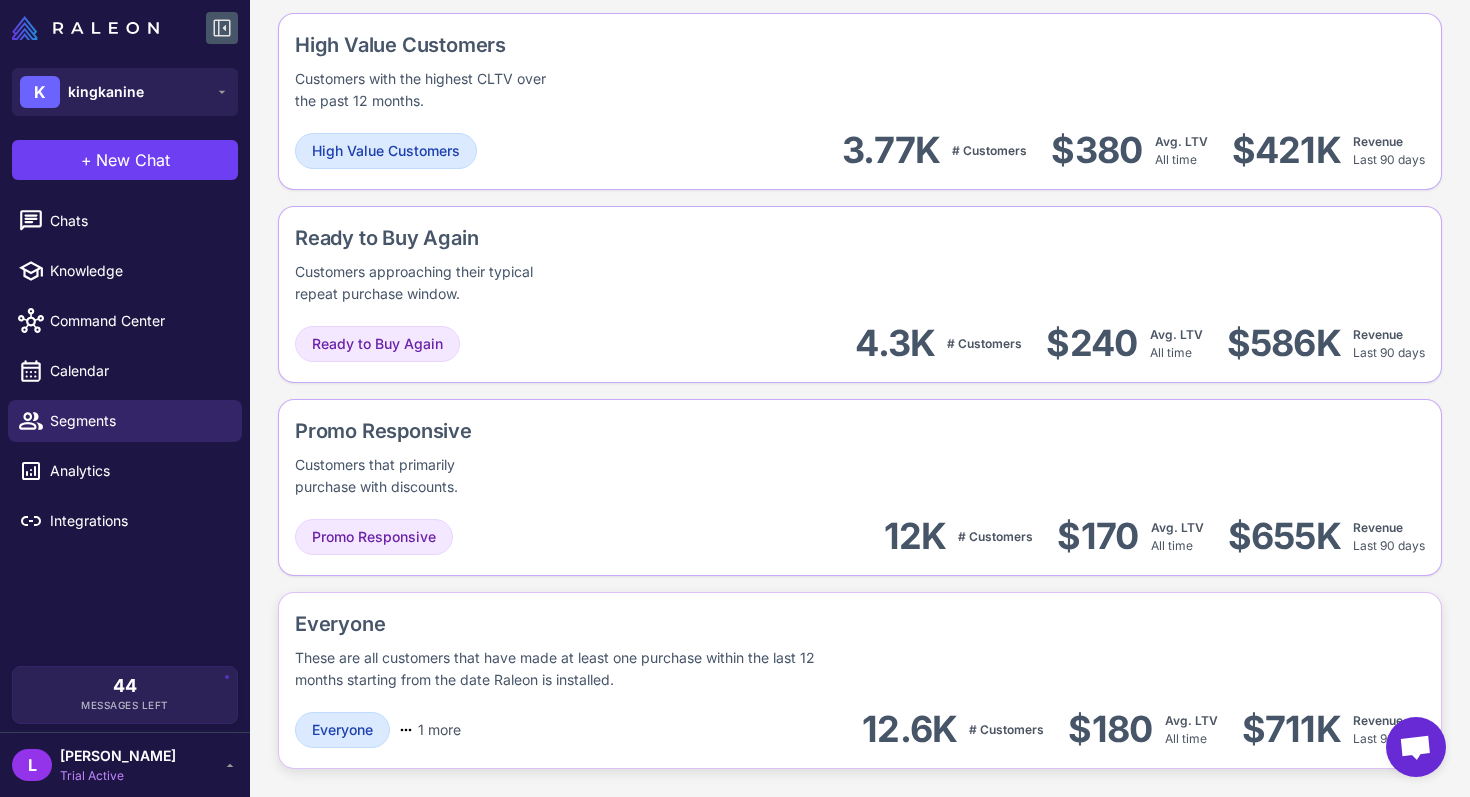 click on "Everyone" at bounding box center (716, 624) 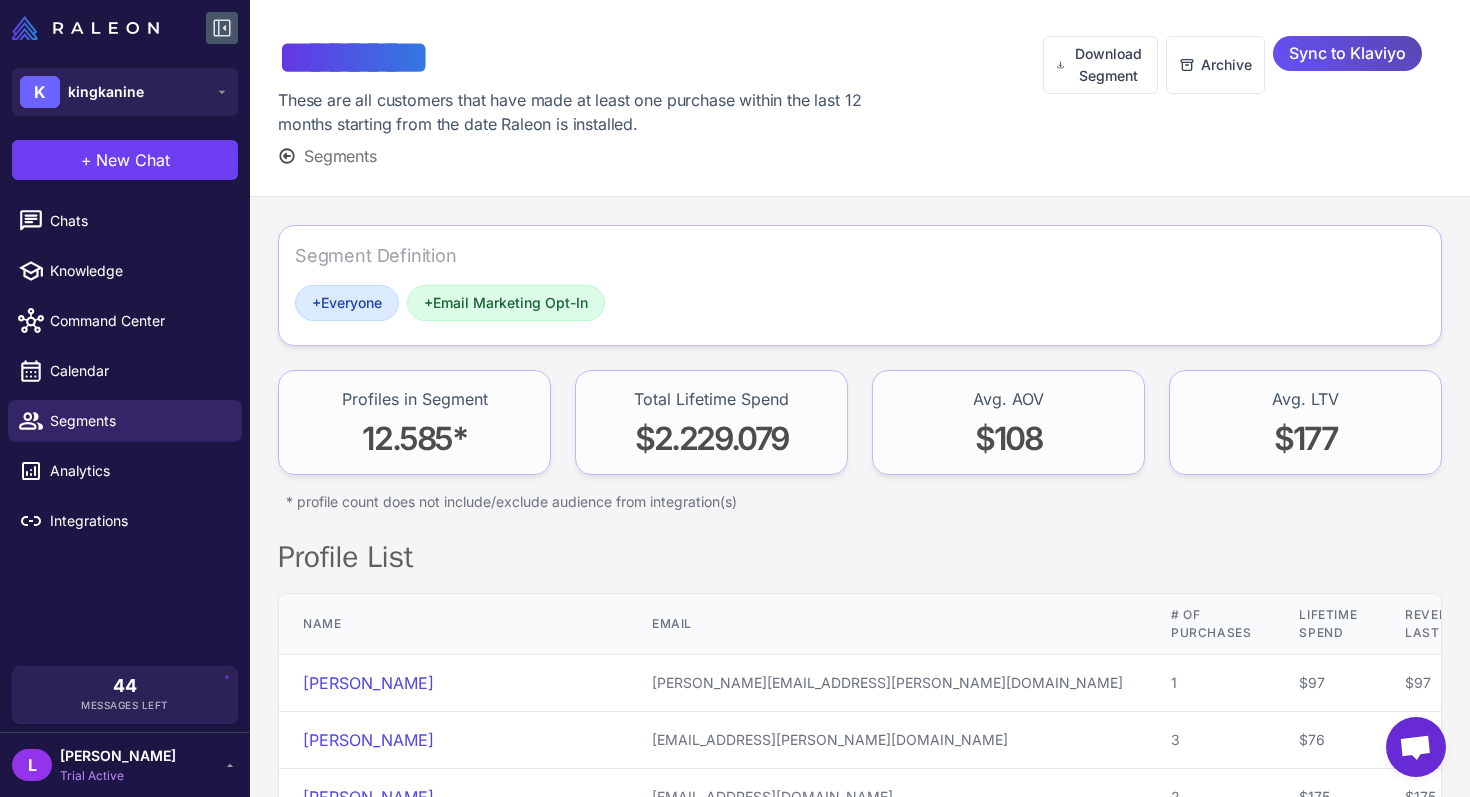 click on "Sync to Klaviyo" at bounding box center (1347, 53) 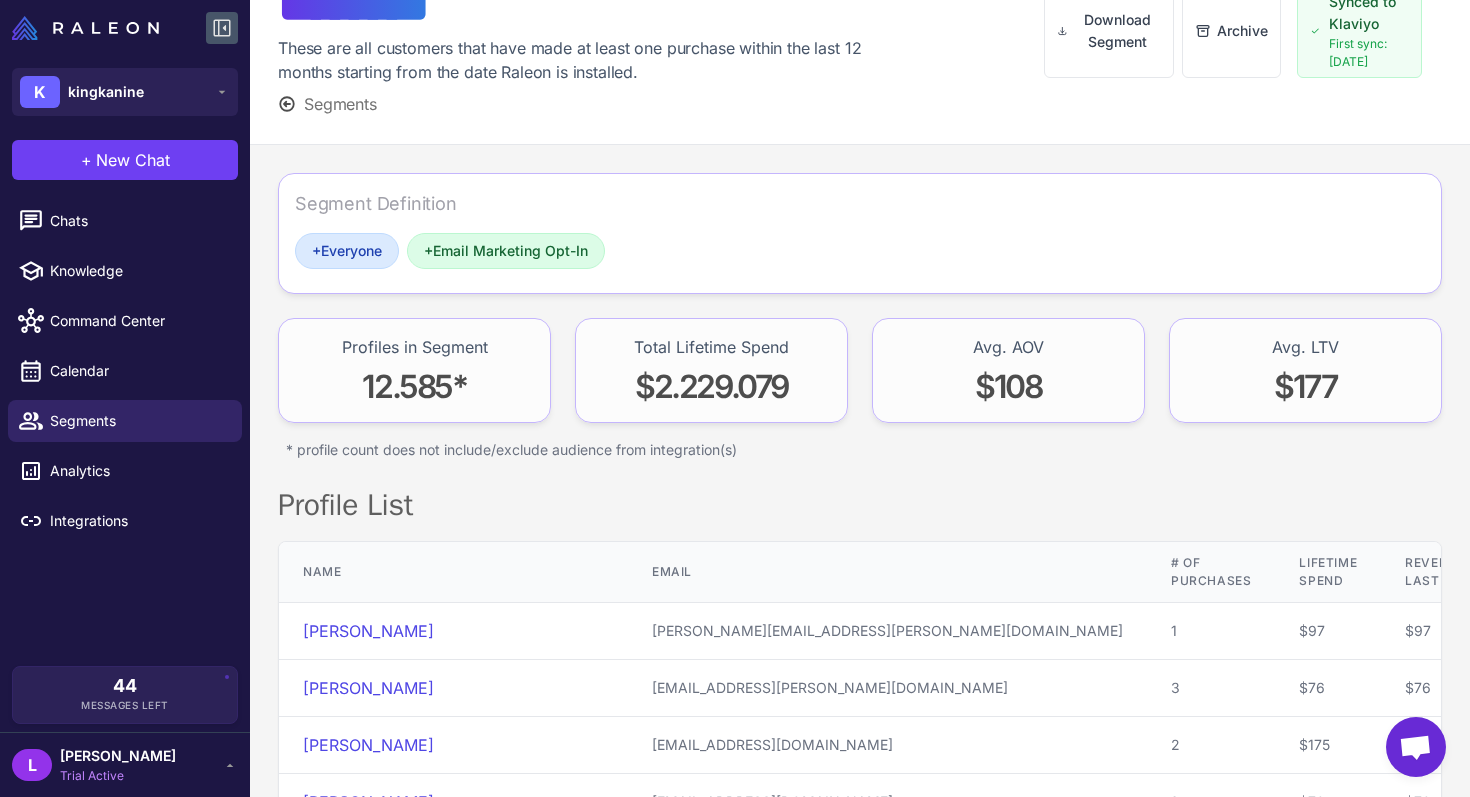 scroll, scrollTop: 0, scrollLeft: 0, axis: both 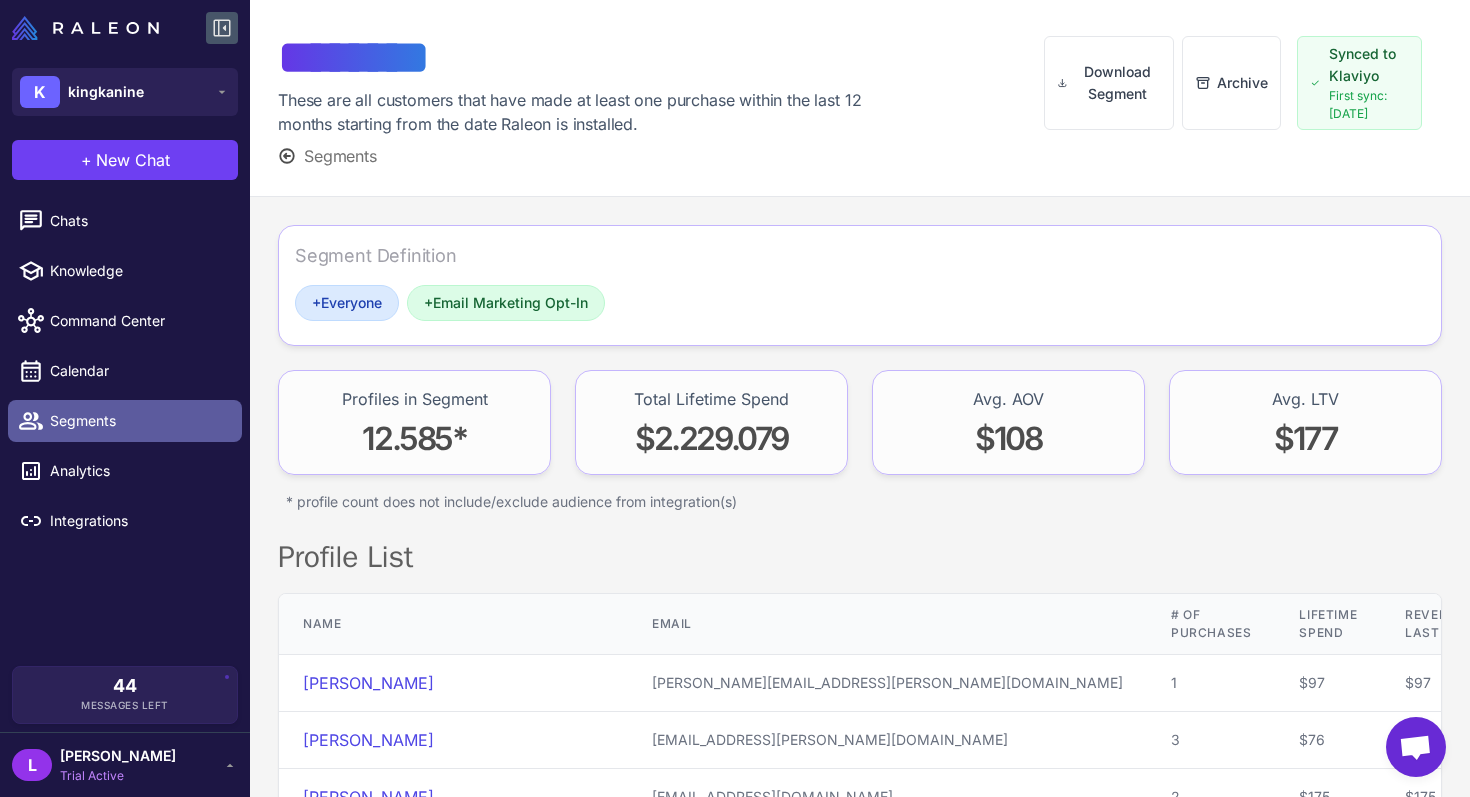 click on "Segments" at bounding box center (138, 421) 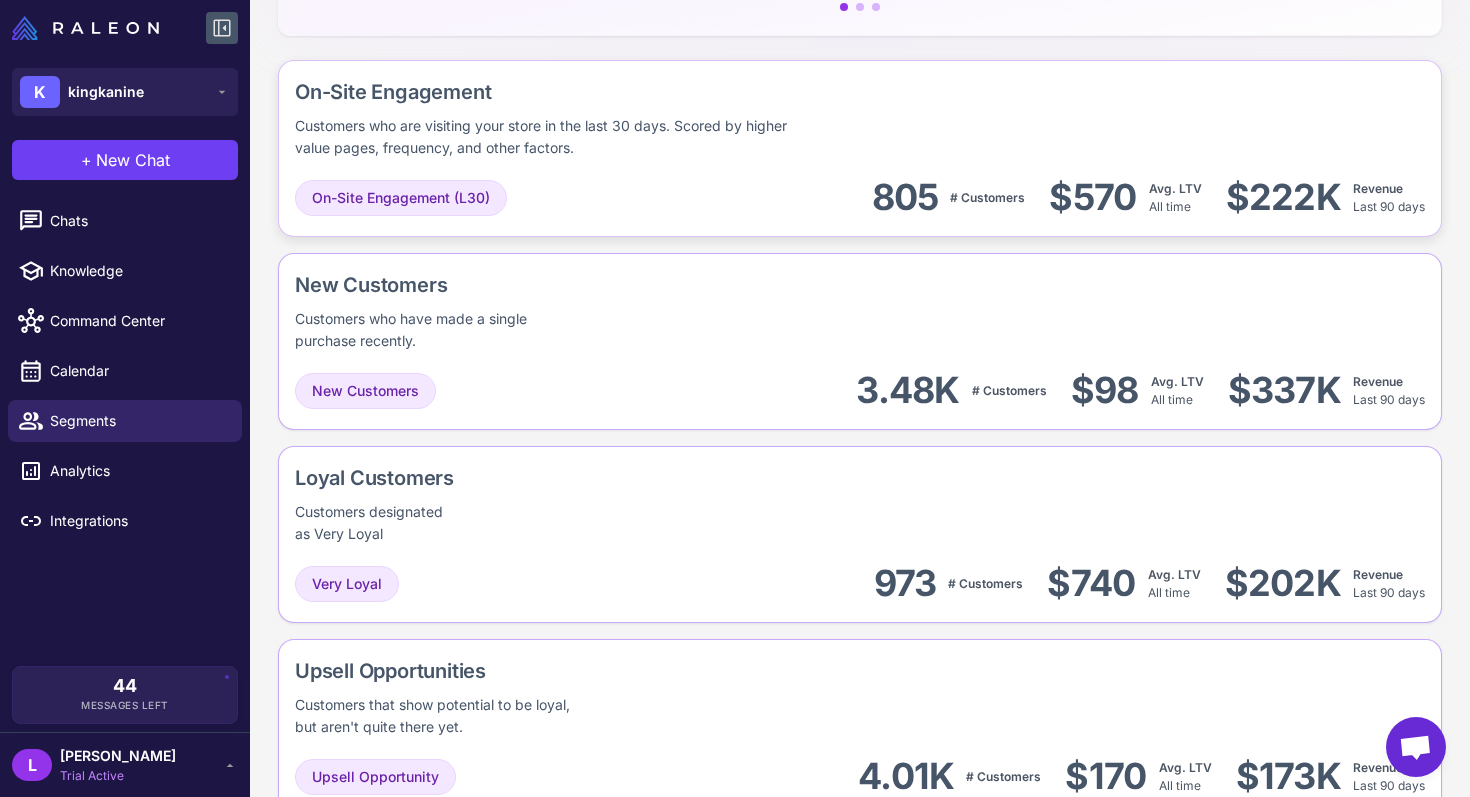 scroll, scrollTop: 486, scrollLeft: 0, axis: vertical 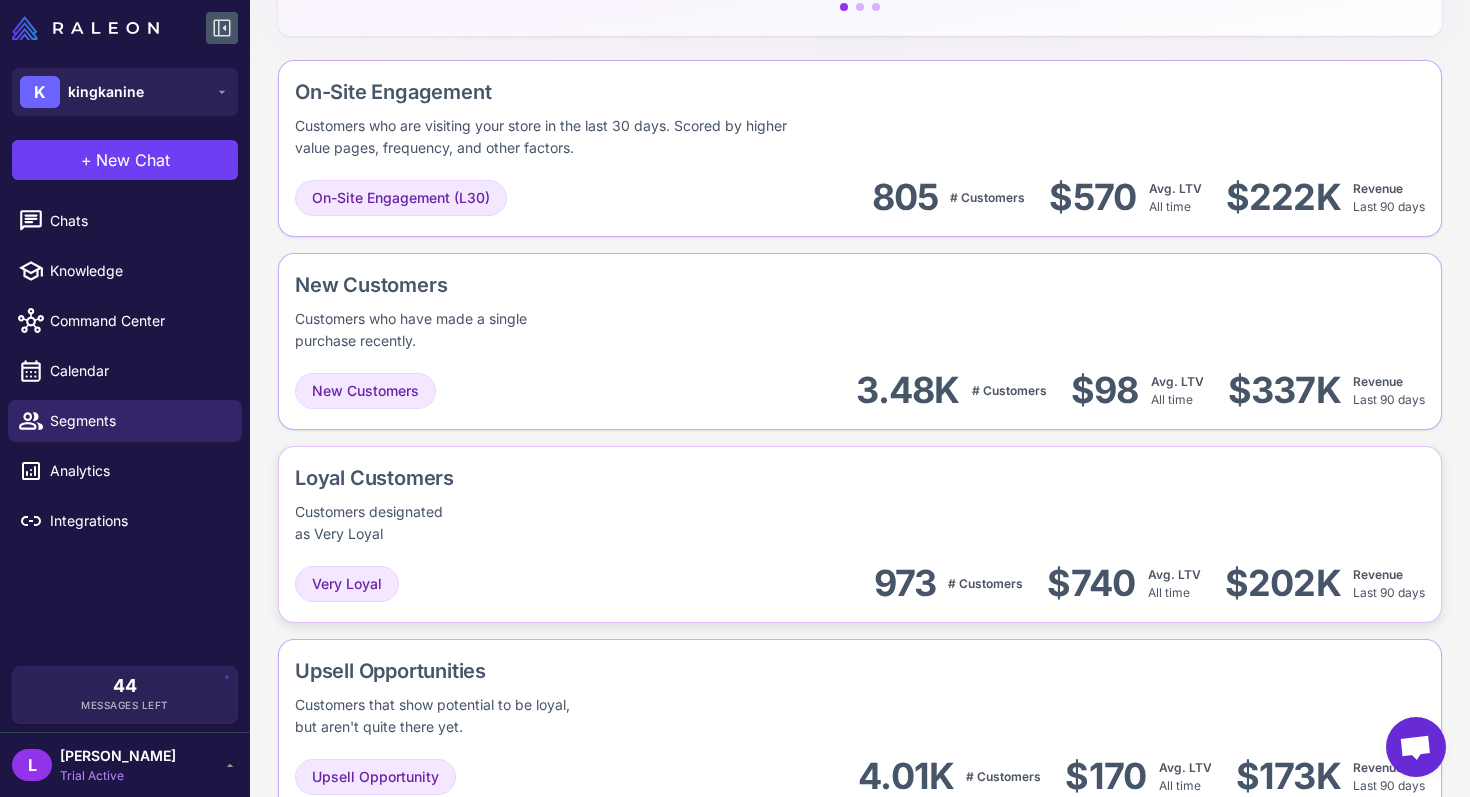 click on "Loyal Customers Customers designated as Very Loyal" at bounding box center (860, 504) 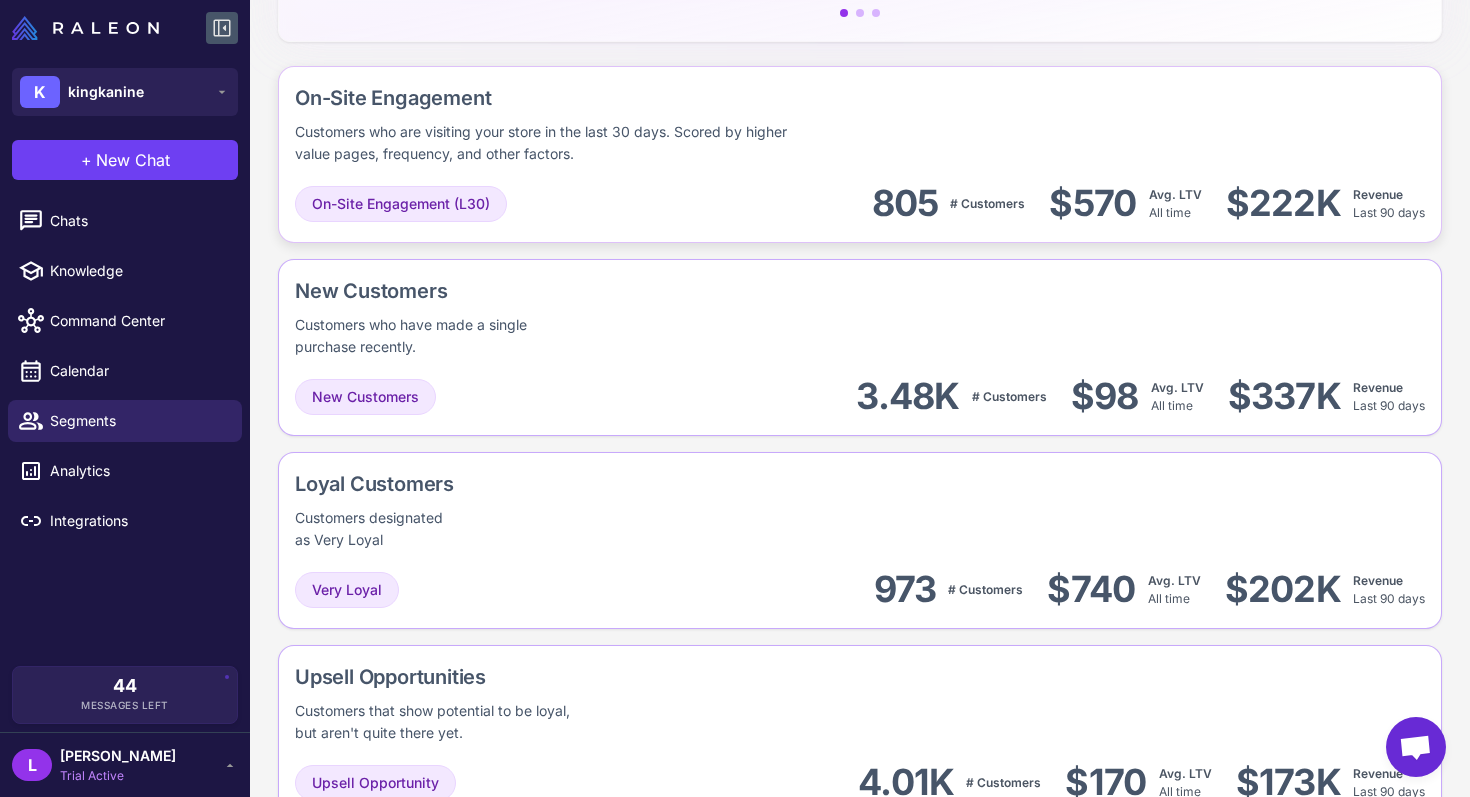 scroll, scrollTop: 441, scrollLeft: 0, axis: vertical 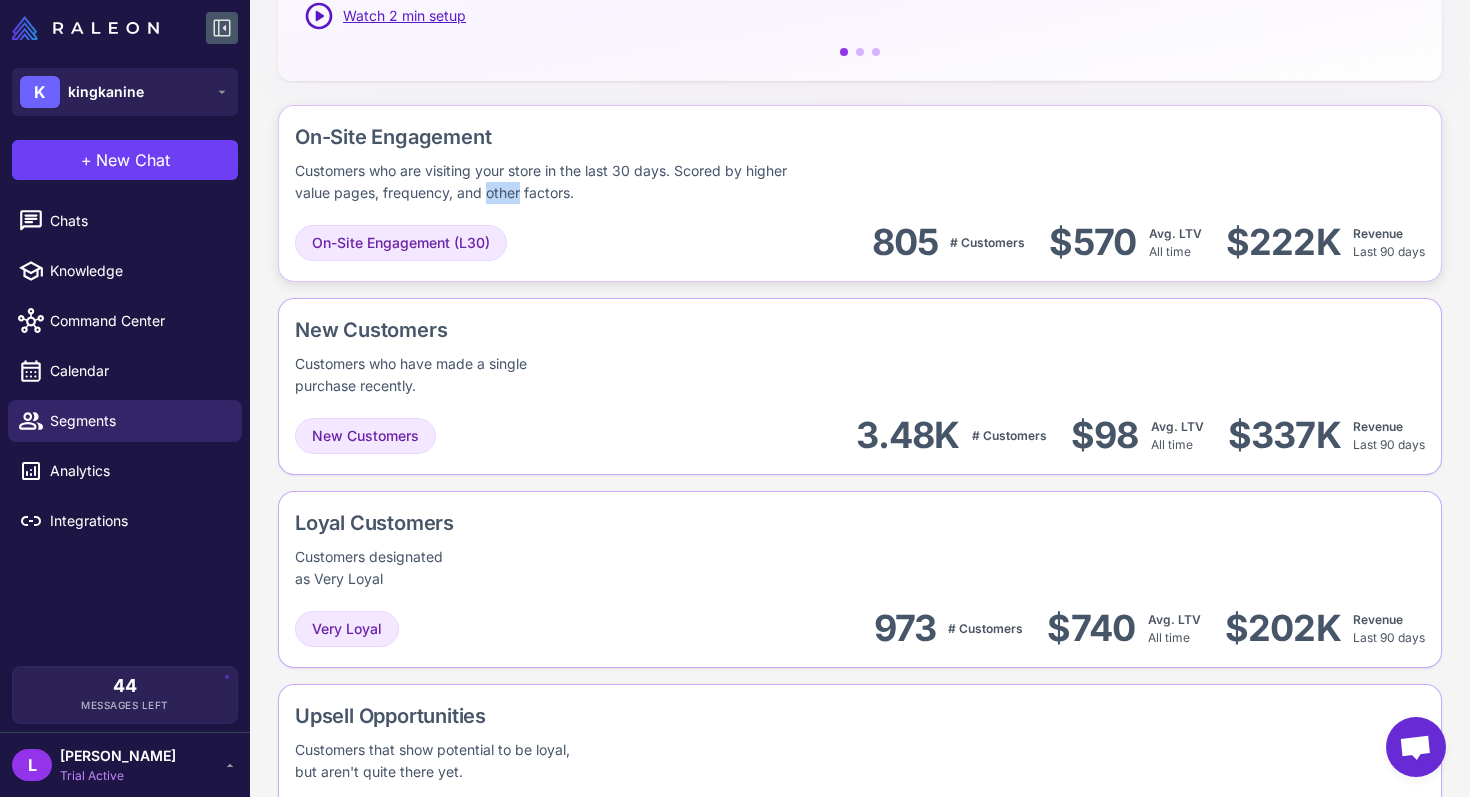 click on "On-Site Engagement Customers who are visiting your store in the last 30 days. Scored by higher value pages, frequency, and other factors." at bounding box center (682, 163) 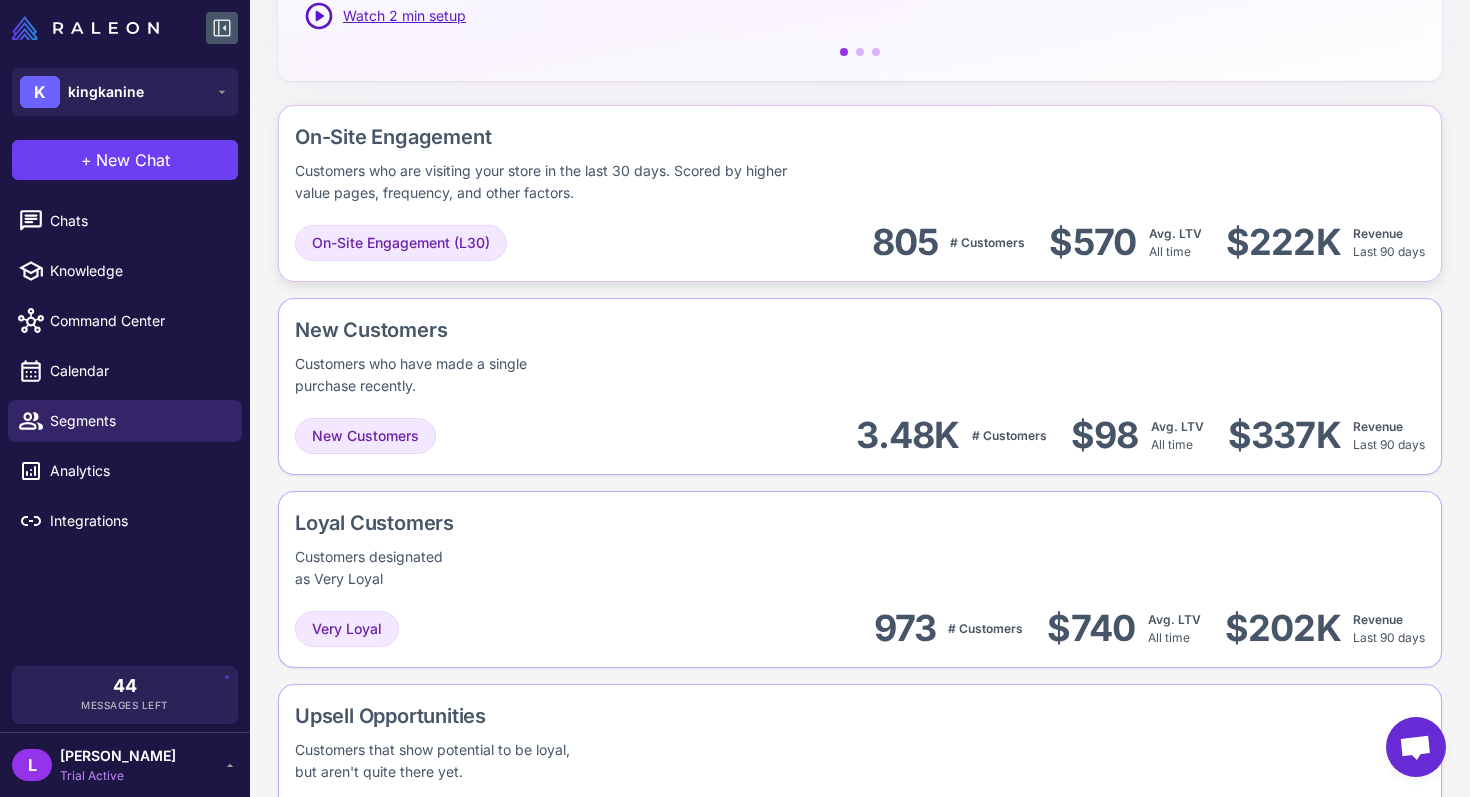scroll, scrollTop: 0, scrollLeft: 0, axis: both 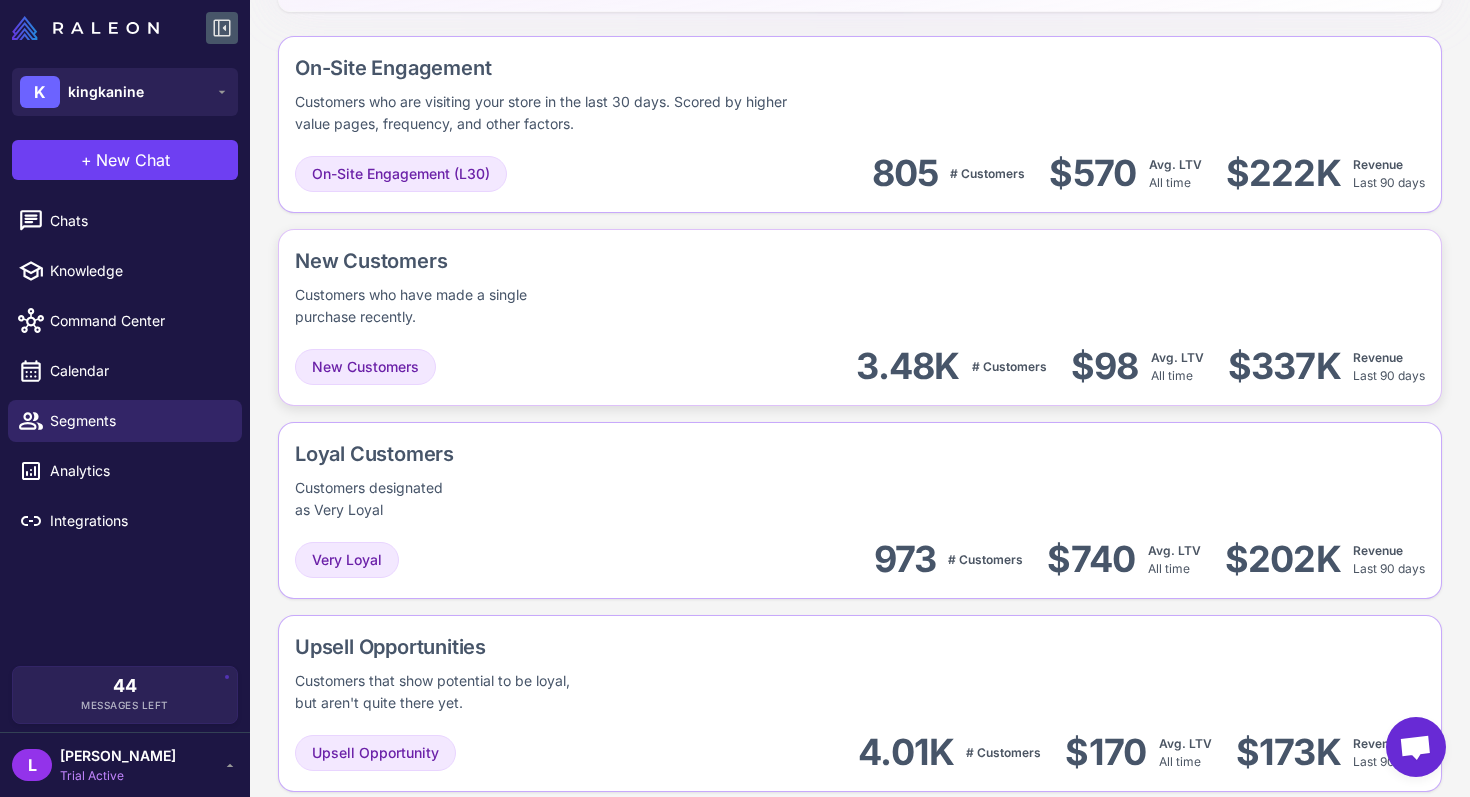 click on "New Customers Customers who have made a single purchase recently." at bounding box center (473, 287) 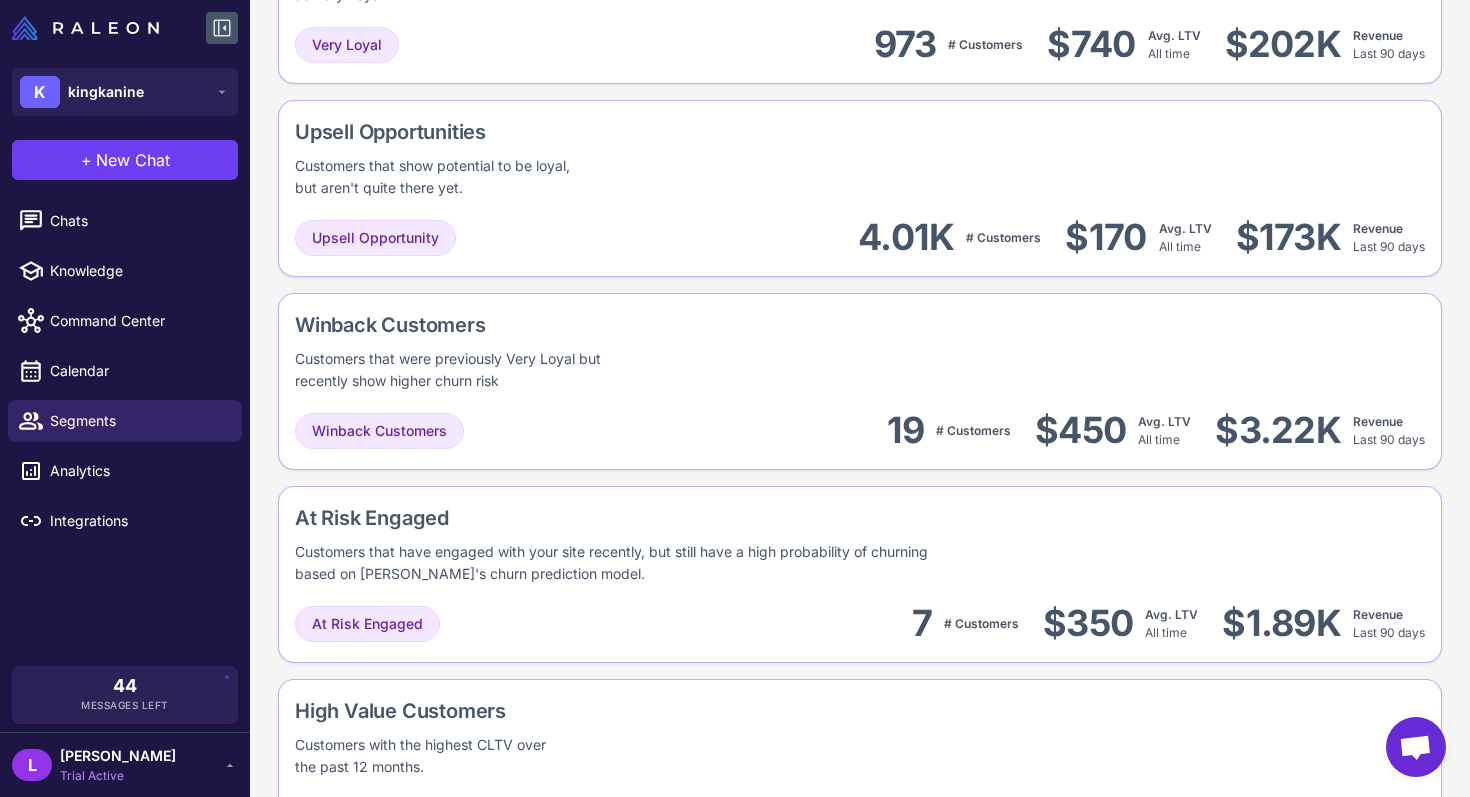 scroll, scrollTop: 1022, scrollLeft: 0, axis: vertical 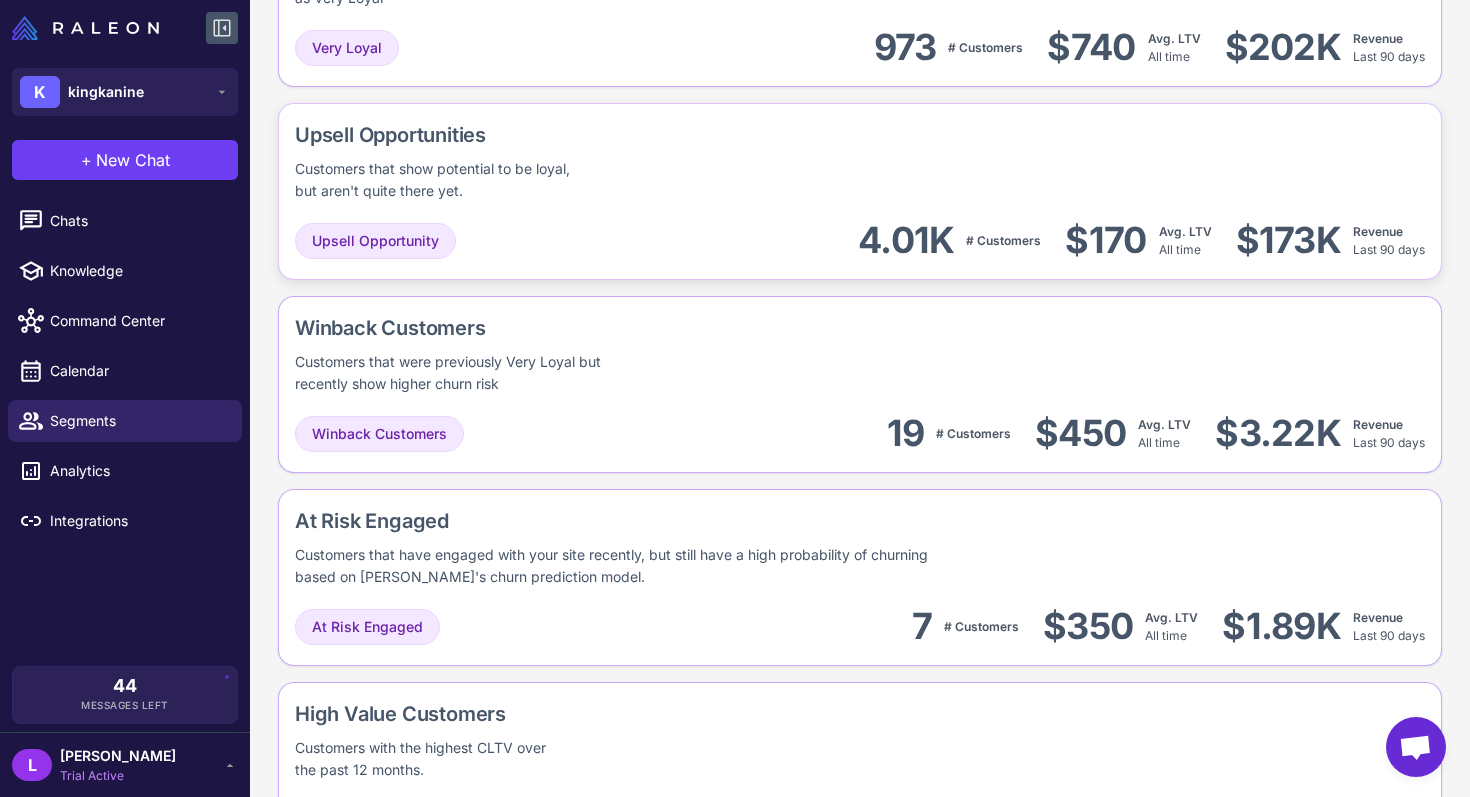 click on "Upsell Opportunities Customers that show potential to be loyal, but aren't quite there yet." at bounding box center (518, 161) 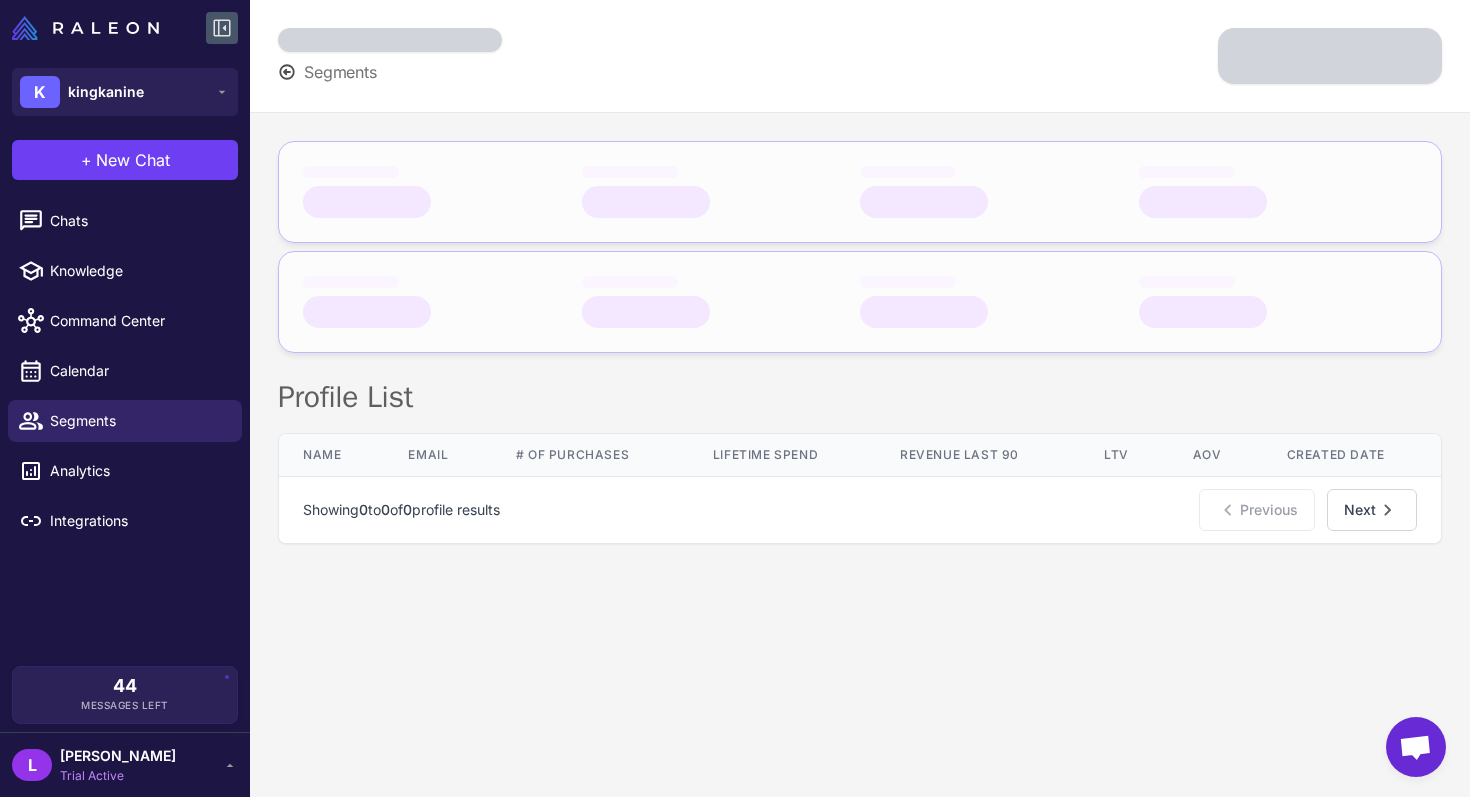 scroll, scrollTop: 0, scrollLeft: 0, axis: both 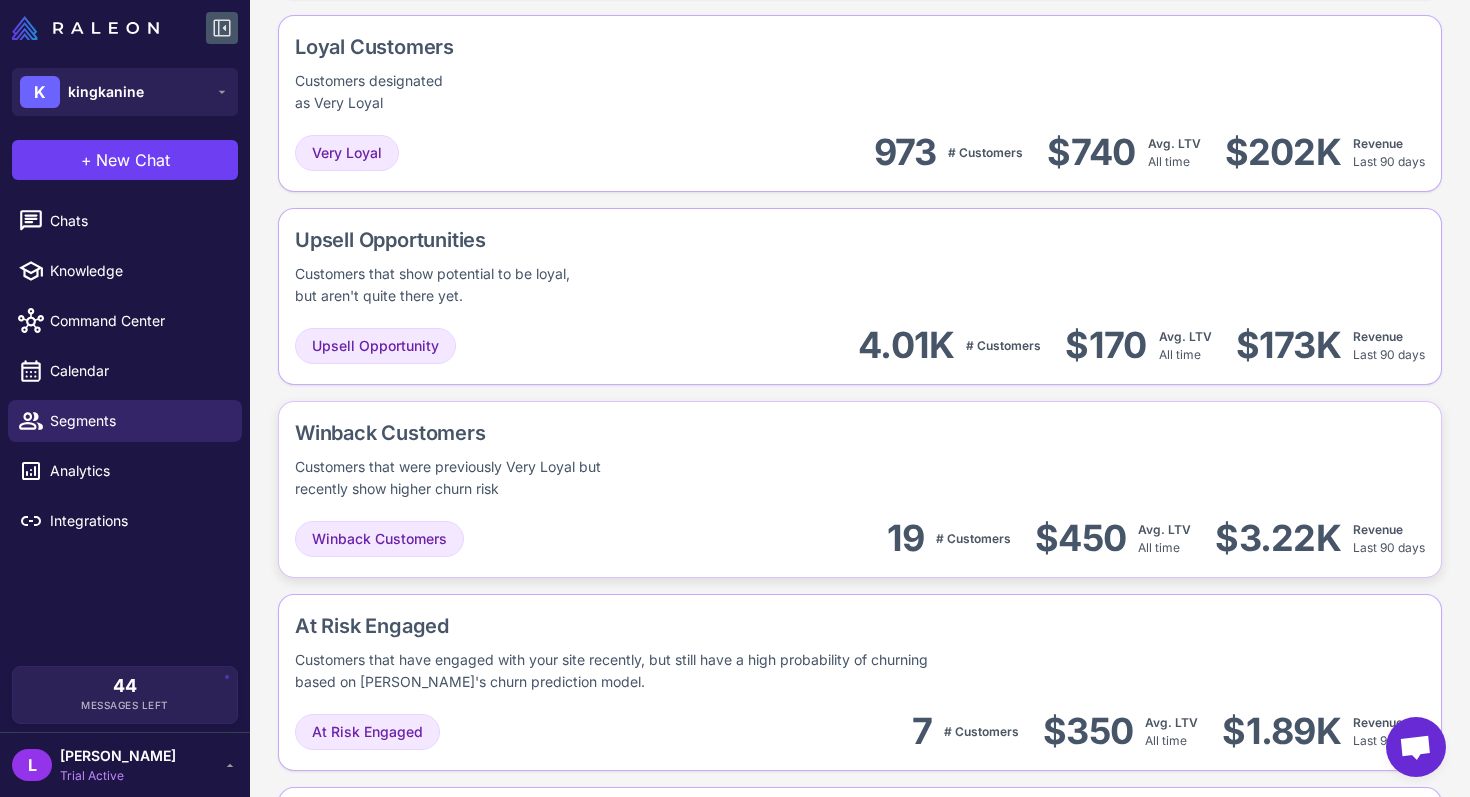 click on "Winback Customers Customers that were previously Very Loyal but recently show higher churn risk" at bounding box center (552, 459) 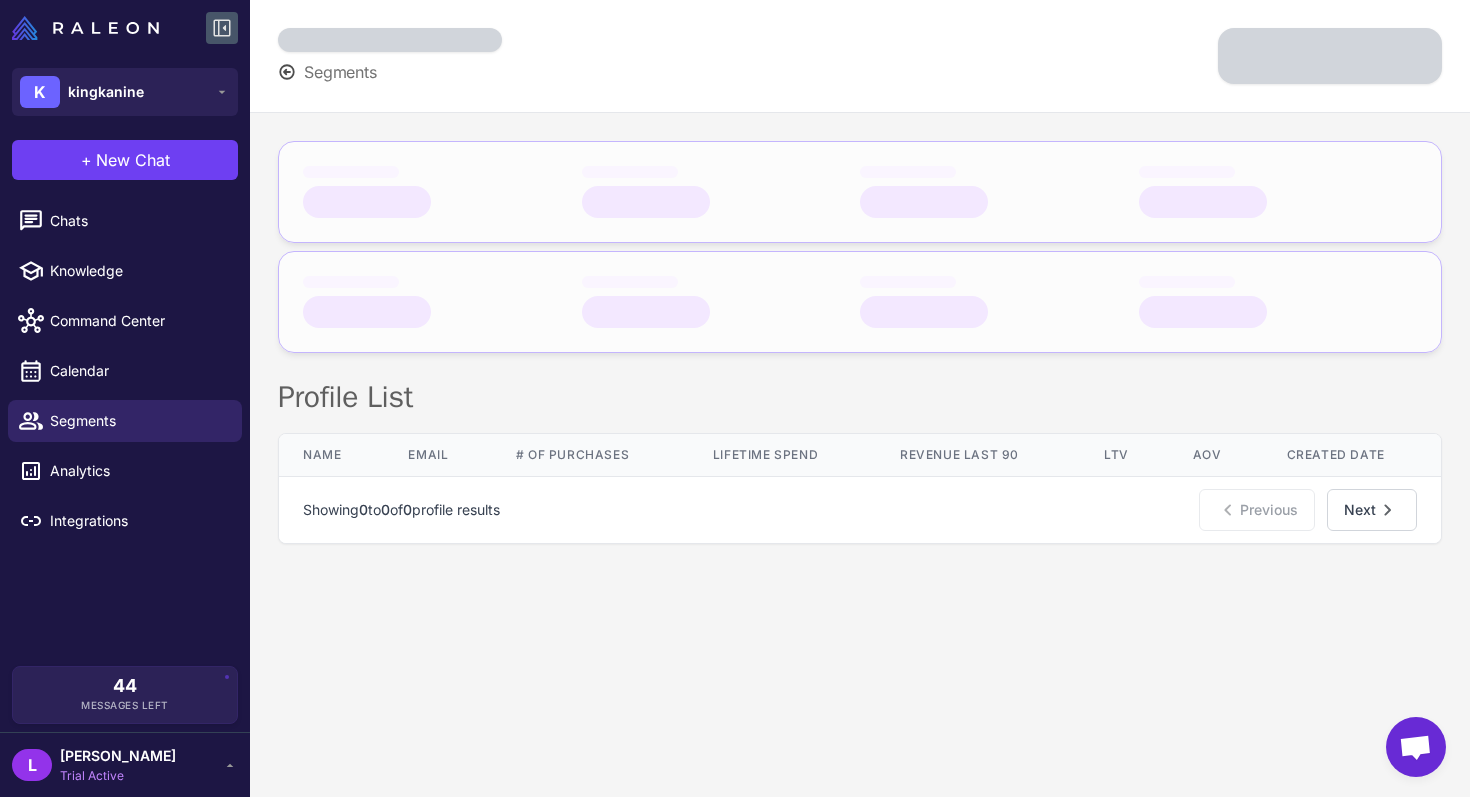 scroll, scrollTop: 0, scrollLeft: 0, axis: both 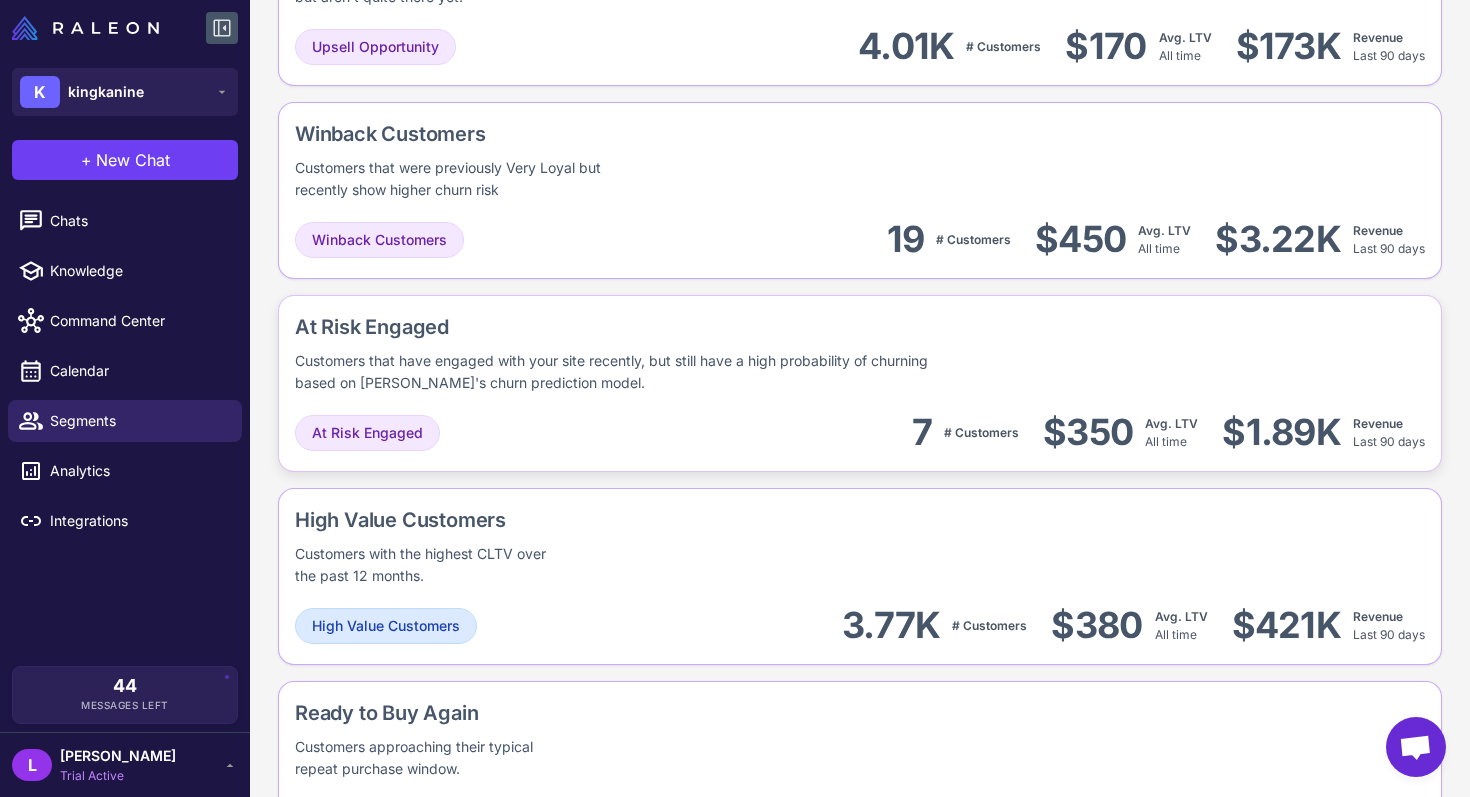 click on "At Risk Engaged 7 # Customers $350 Avg. LTV  All time  $1.89K Revenue  Last 90 days" at bounding box center [860, 432] 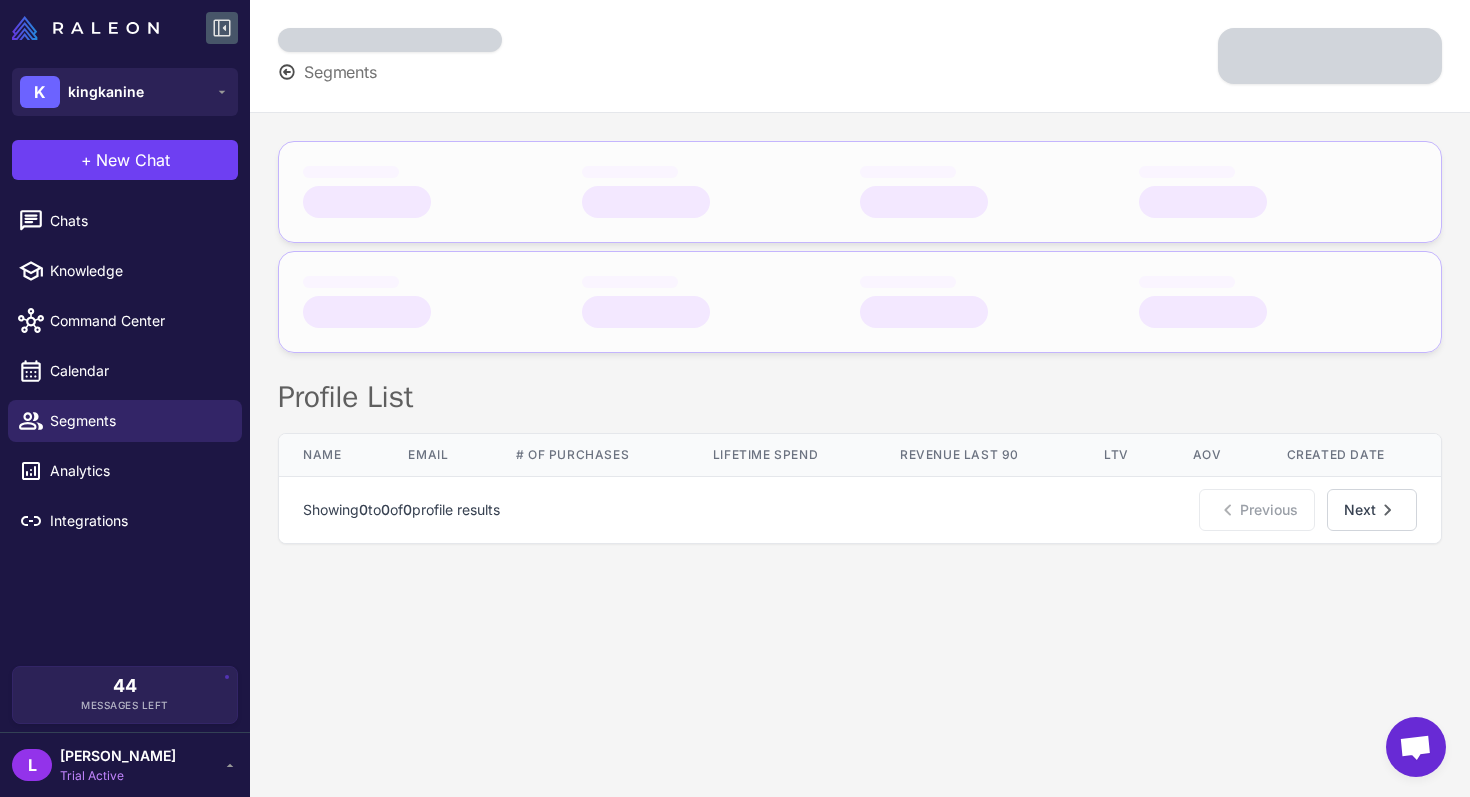 scroll, scrollTop: 0, scrollLeft: 0, axis: both 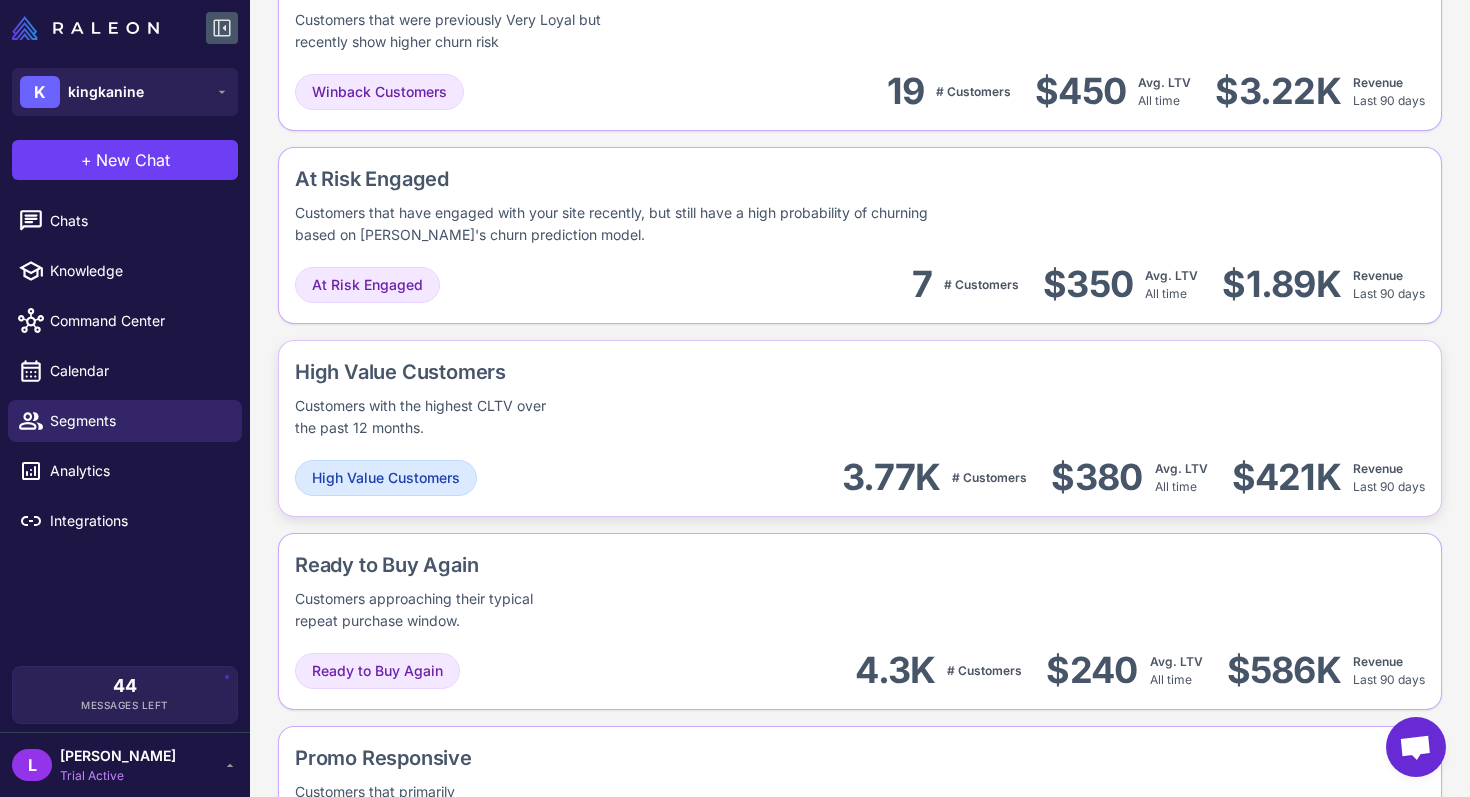 click on "High Value Customers Customers with the highest CLTV over the past 12 months." at bounding box center (860, 398) 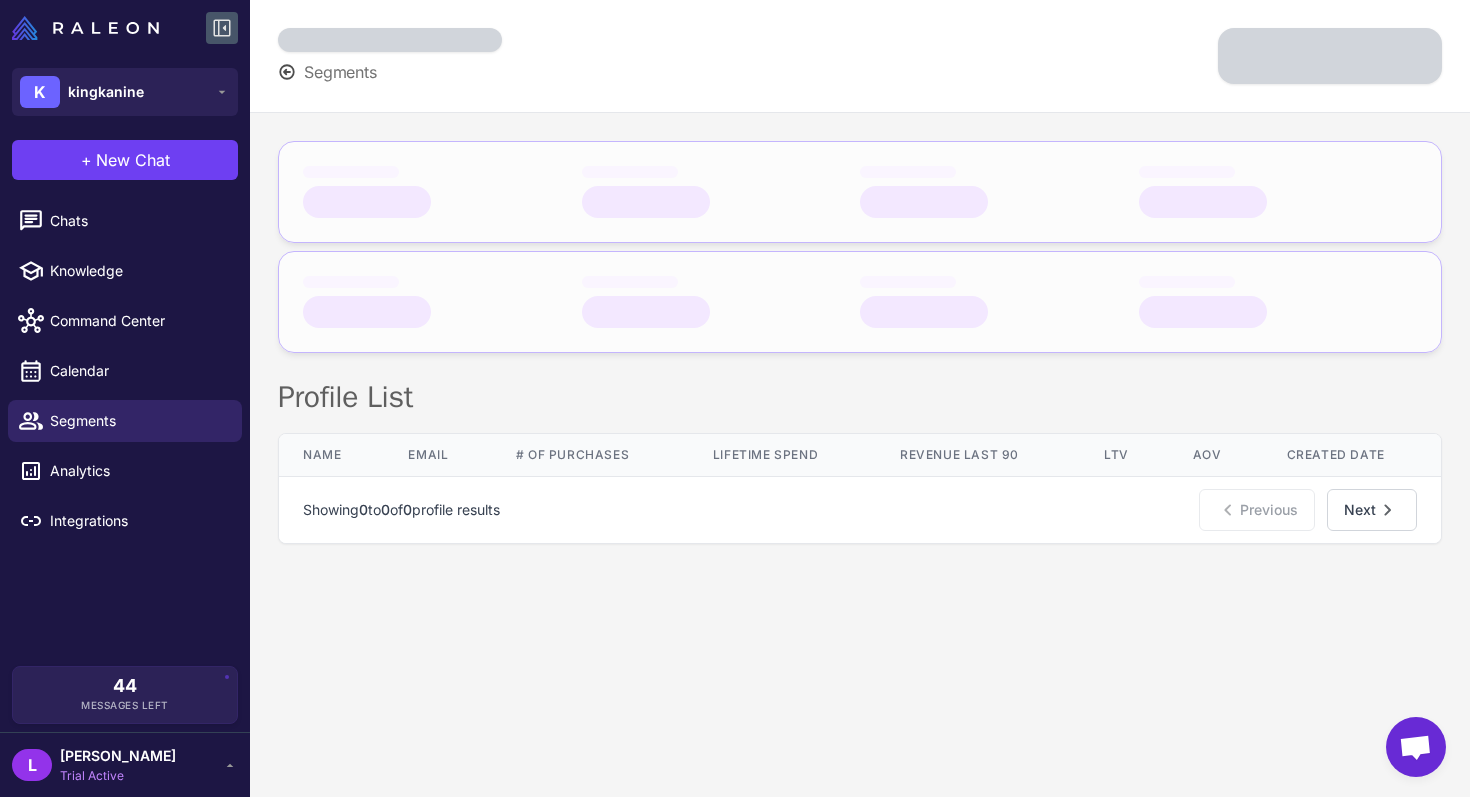 scroll, scrollTop: 0, scrollLeft: 0, axis: both 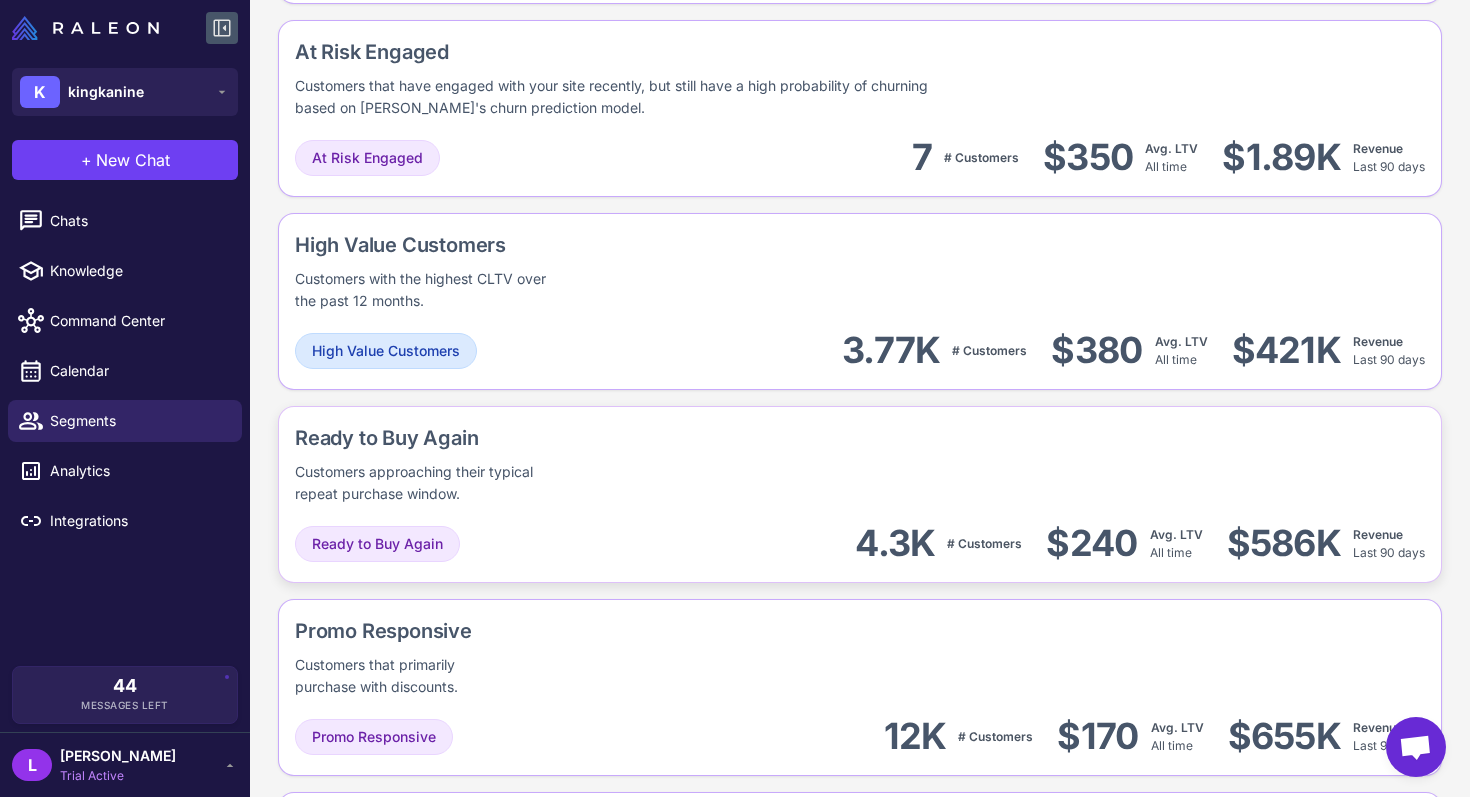 click on "Ready to Buy Again Customers approaching their typical repeat purchase window." at bounding box center (860, 464) 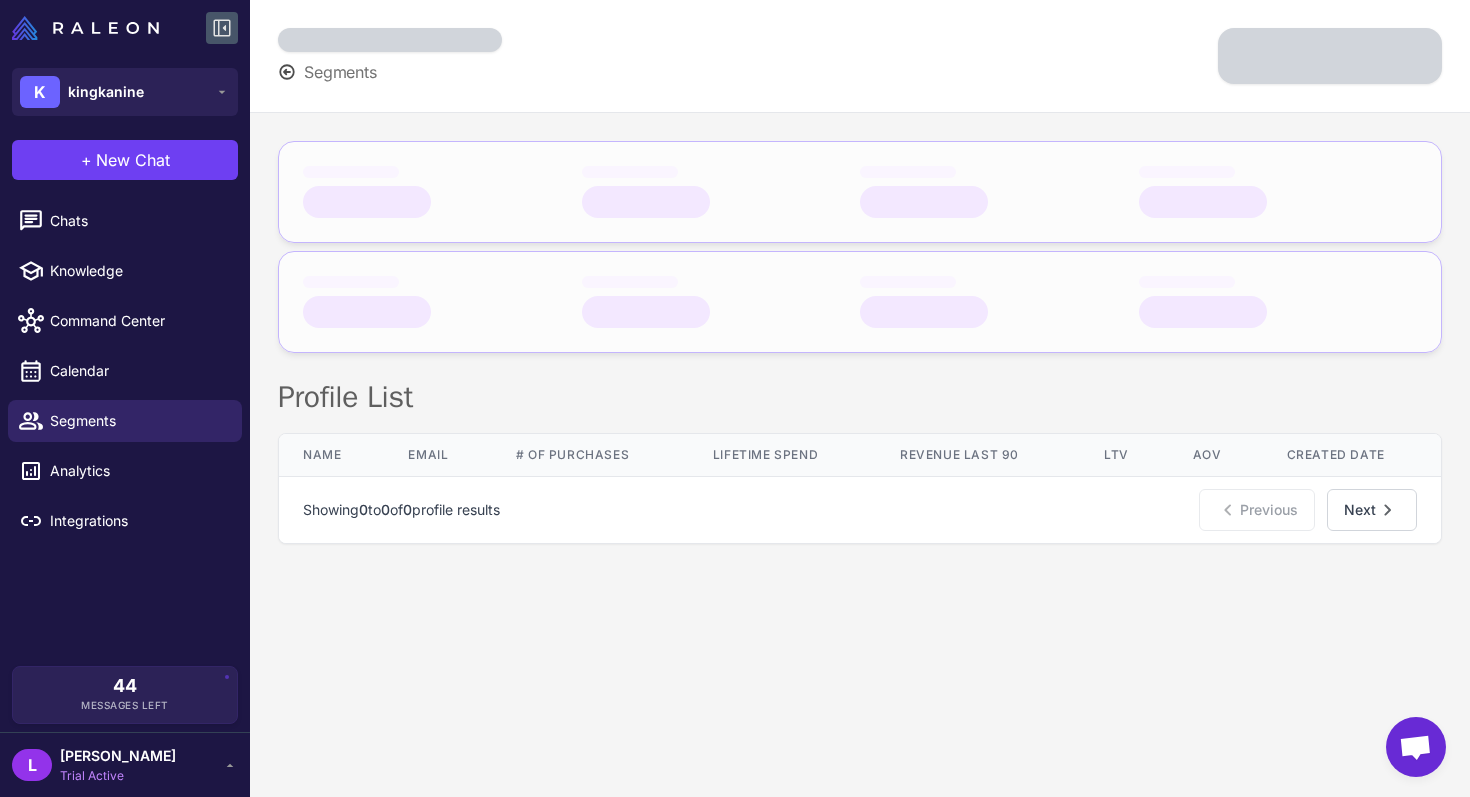 scroll, scrollTop: 0, scrollLeft: 0, axis: both 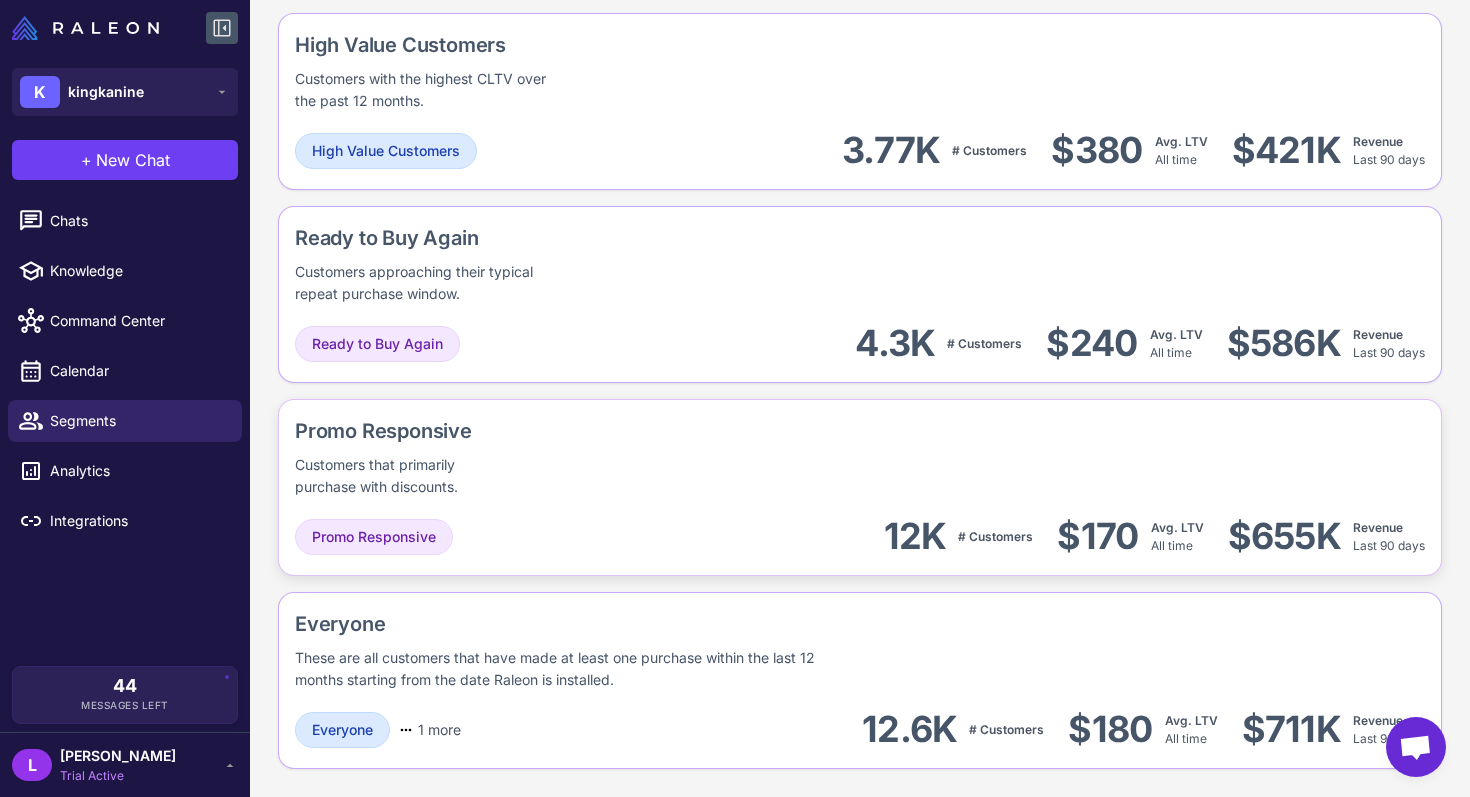 click on "Promo Responsive Customers that primarily purchase with discounts." at bounding box center (860, 457) 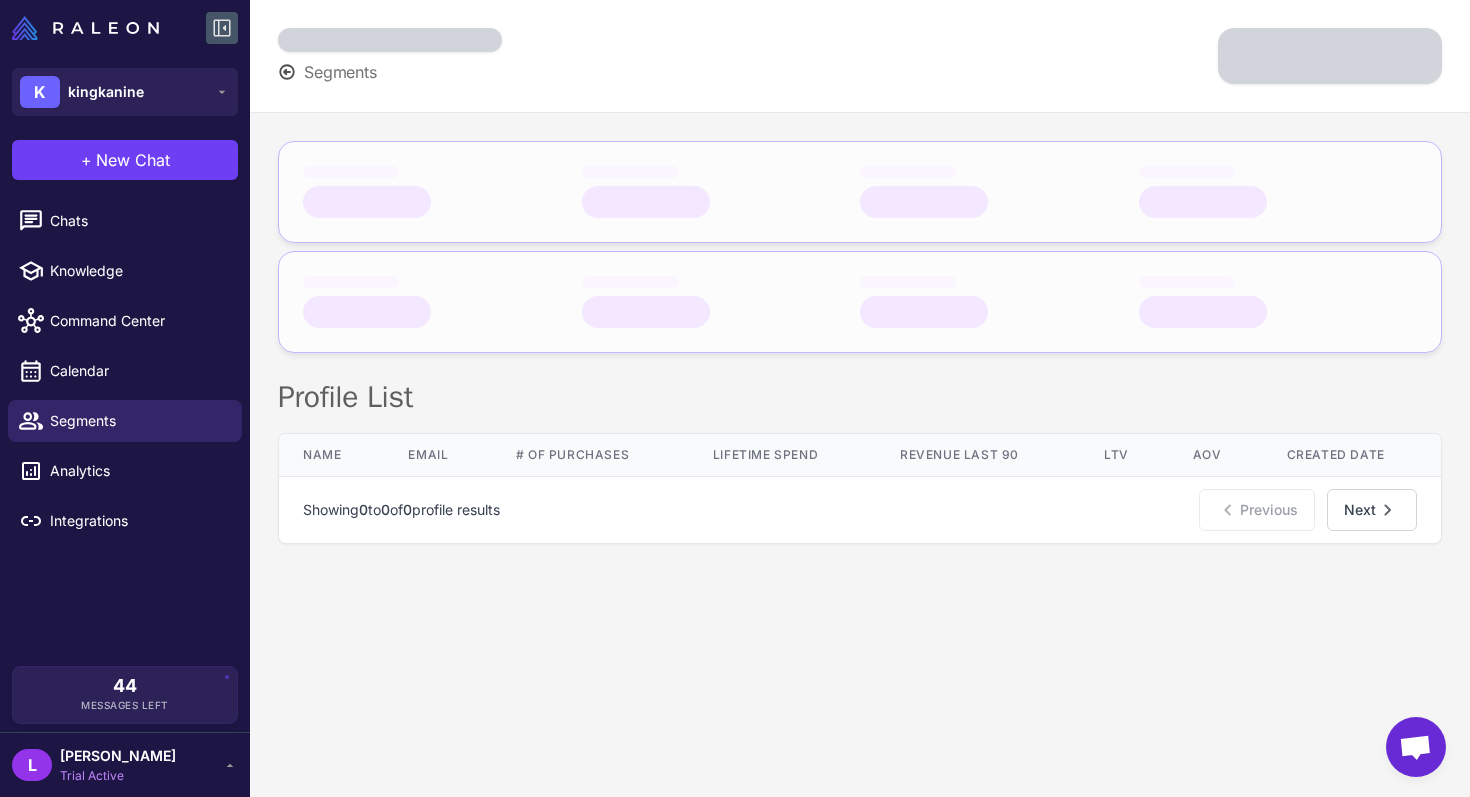 scroll, scrollTop: 0, scrollLeft: 0, axis: both 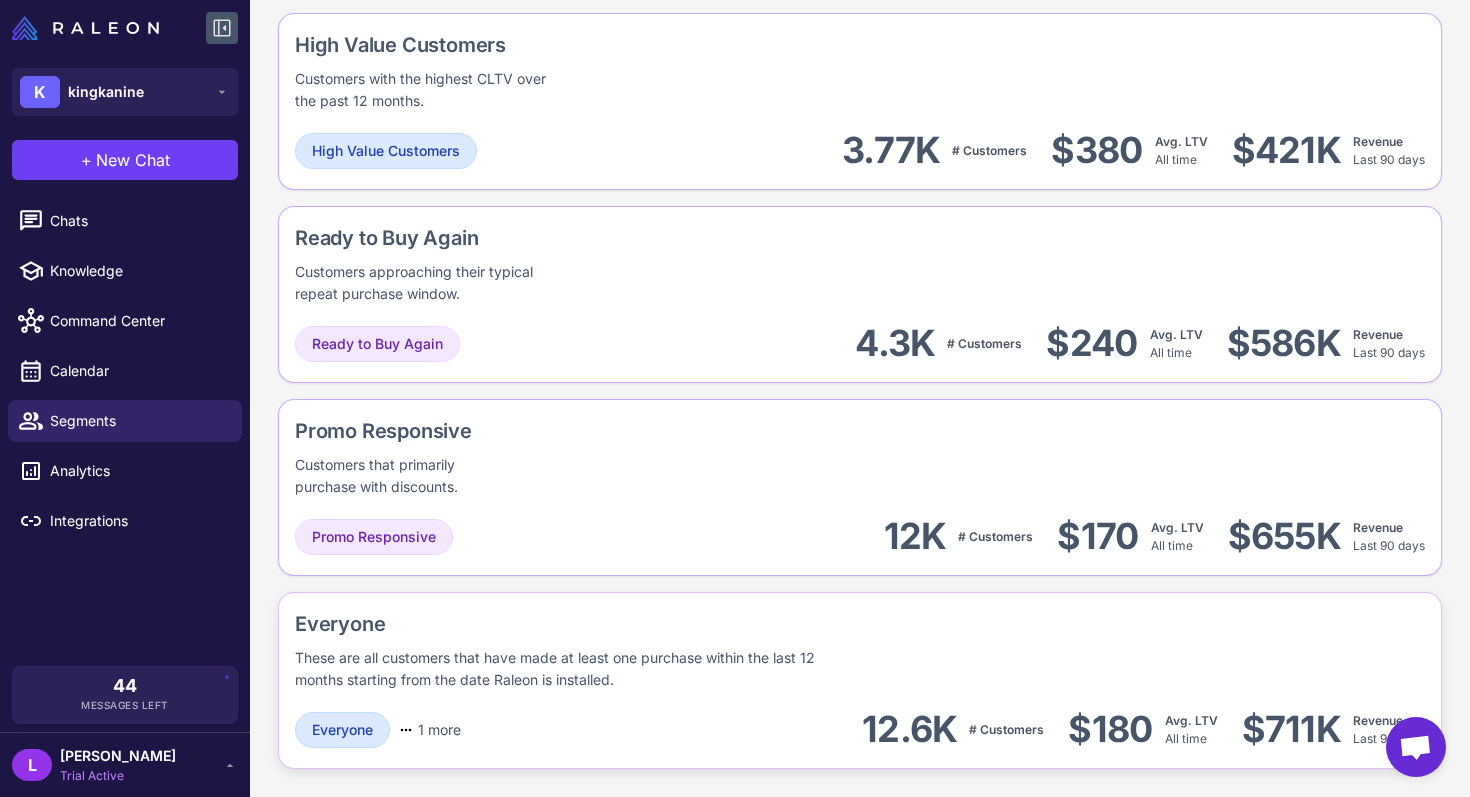 click on "Everyone" at bounding box center (716, 624) 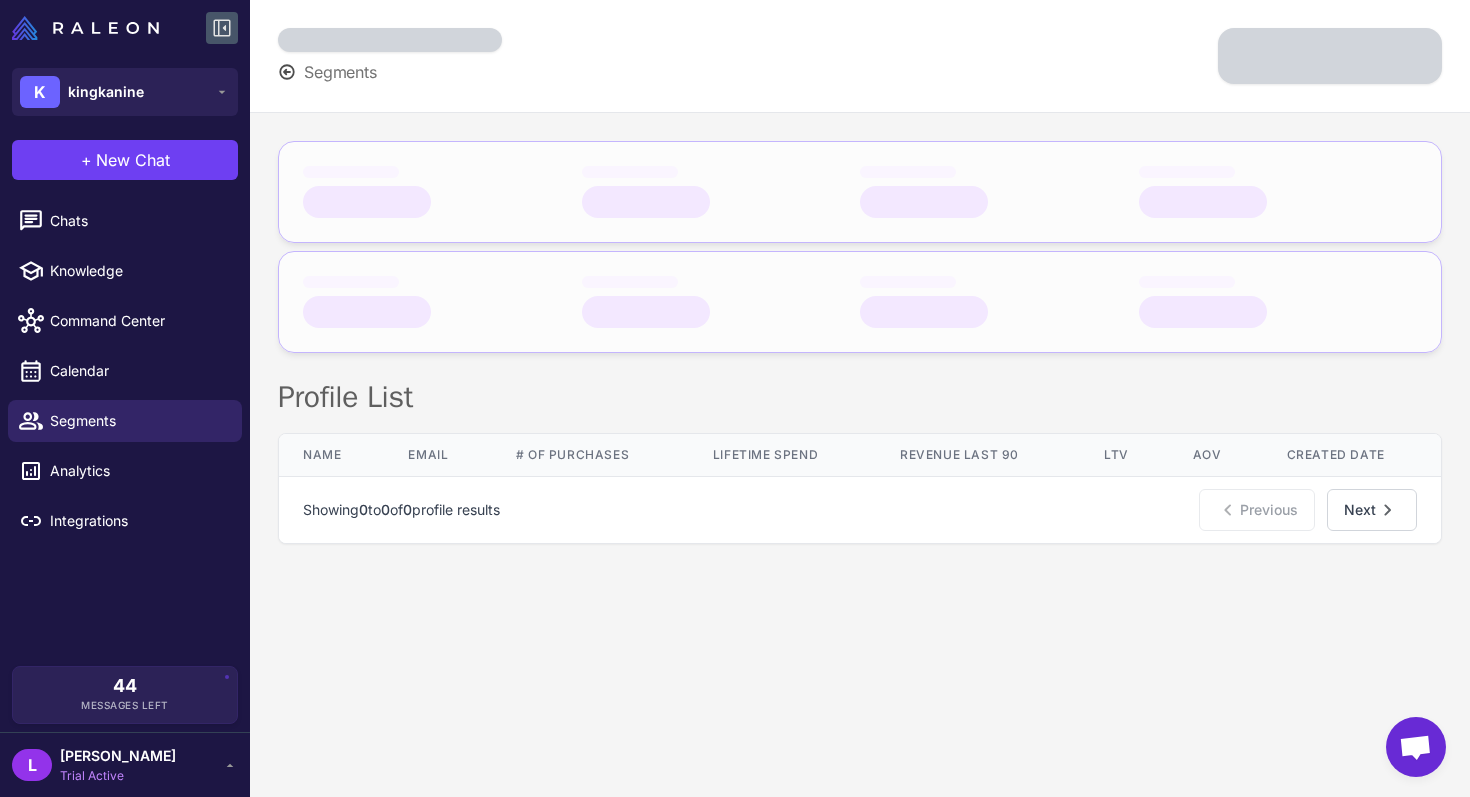 scroll, scrollTop: 0, scrollLeft: 0, axis: both 